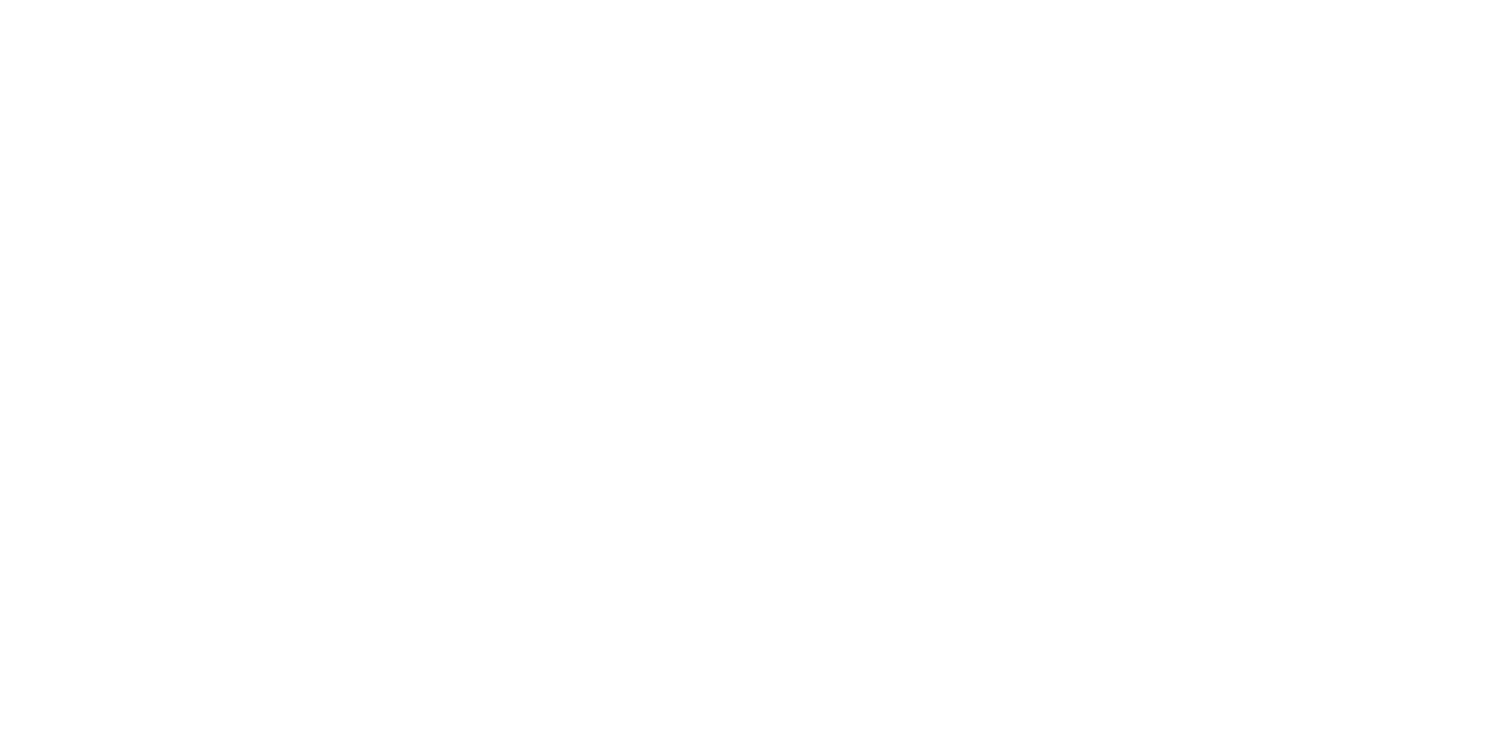 scroll, scrollTop: 0, scrollLeft: 0, axis: both 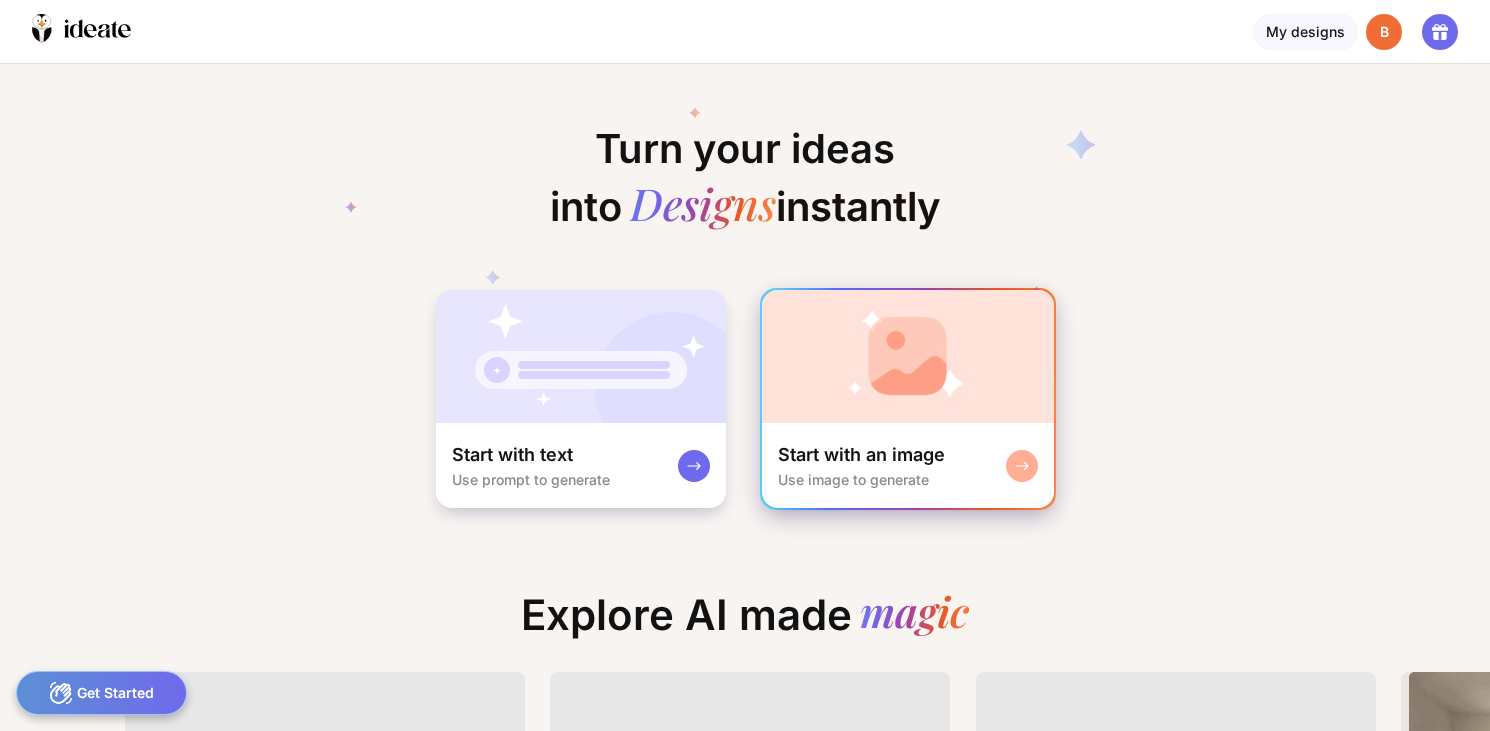 click on "My designs B Turn your ideas into Designs instantly Start with text Use prompt to generate Start with an image Use image to generate Explore AI made magic Use Prompt Edit Room Use Prompt Edit Room 1 1" 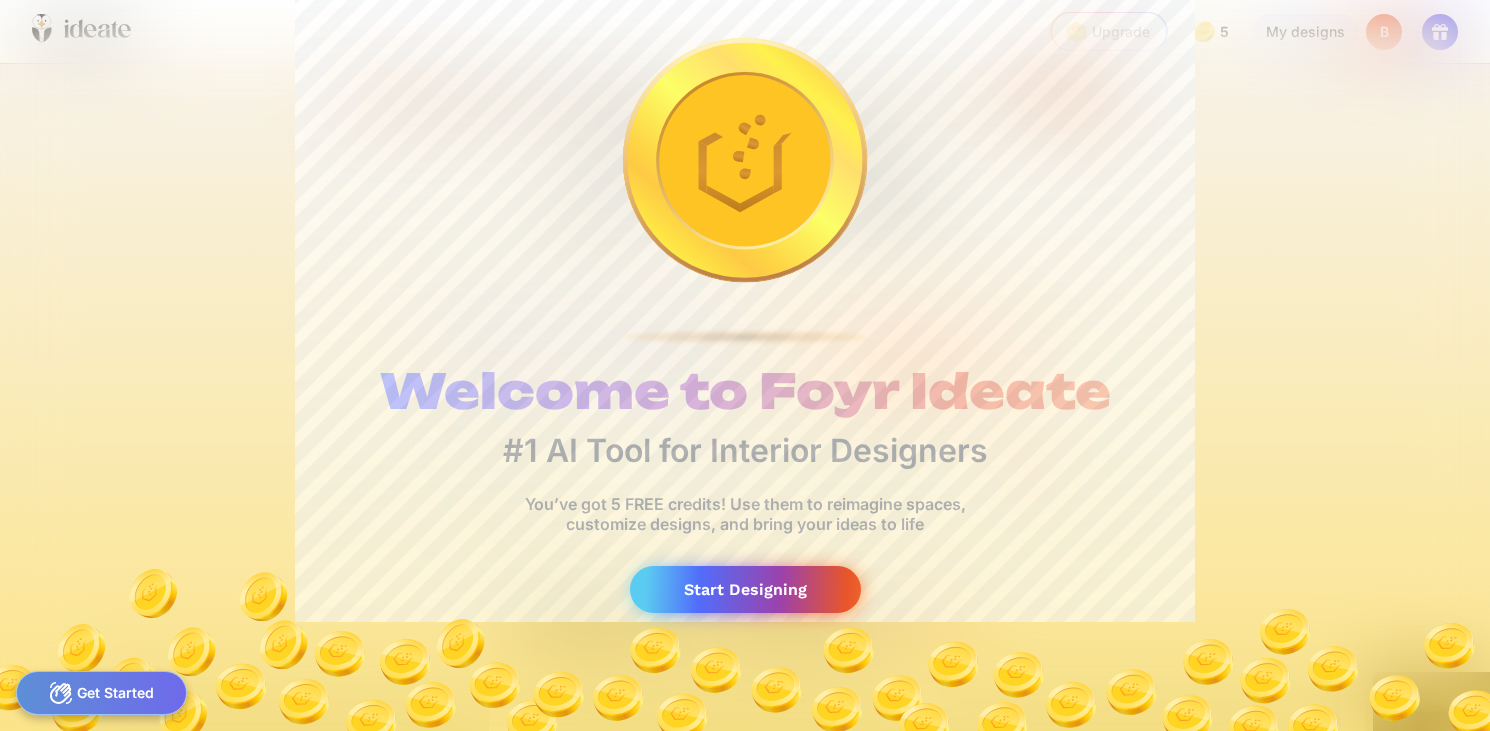 click on "Start Designing" at bounding box center (745, 589) 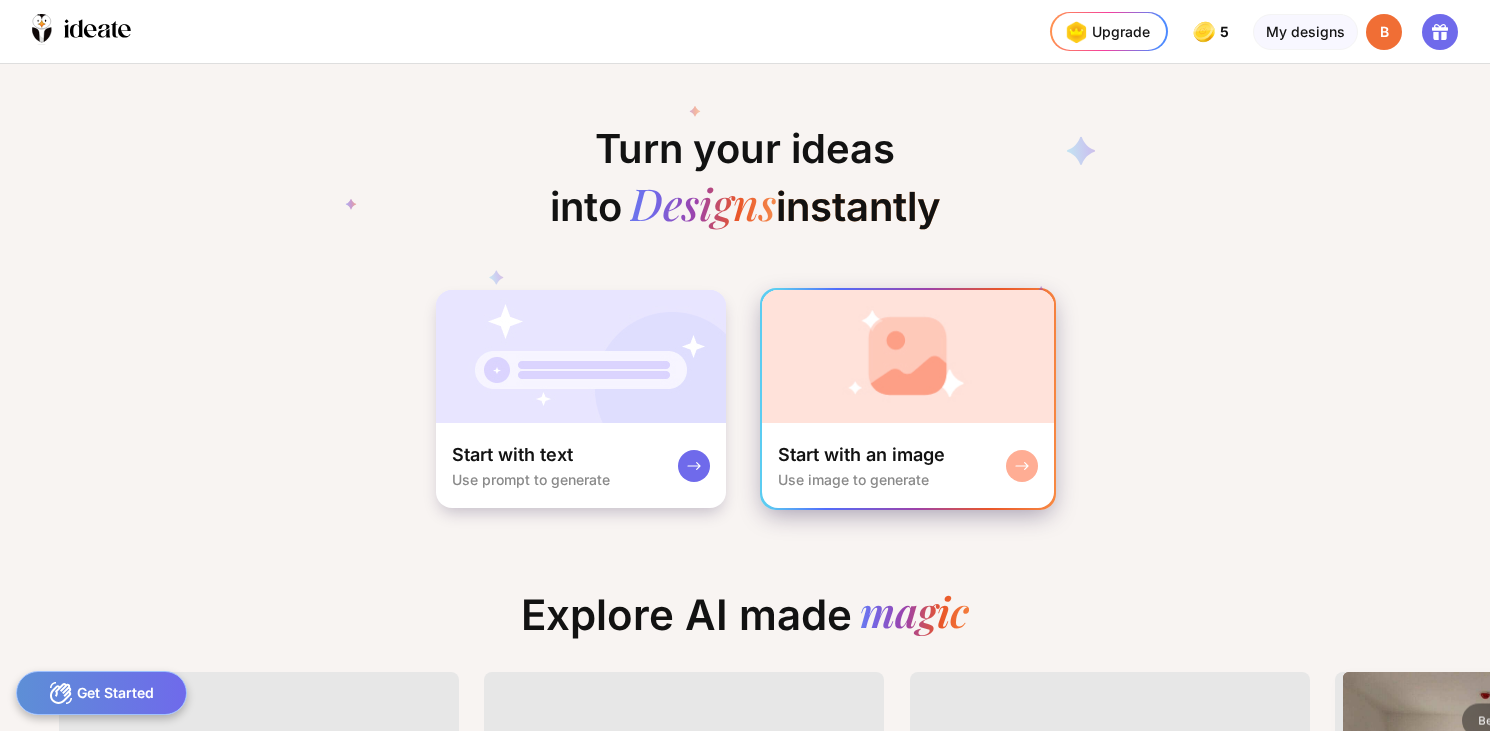 click on "Start with an image" at bounding box center (861, 455) 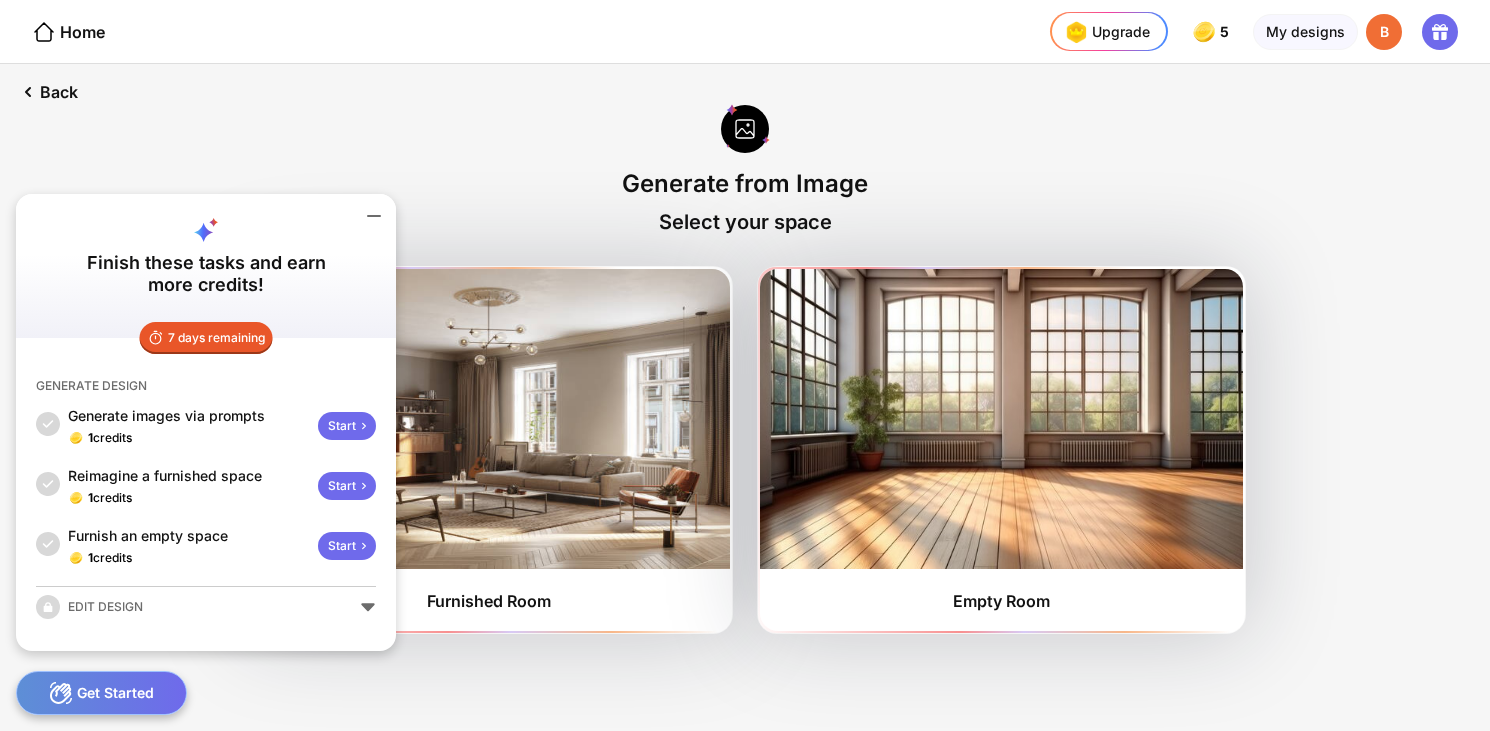 click 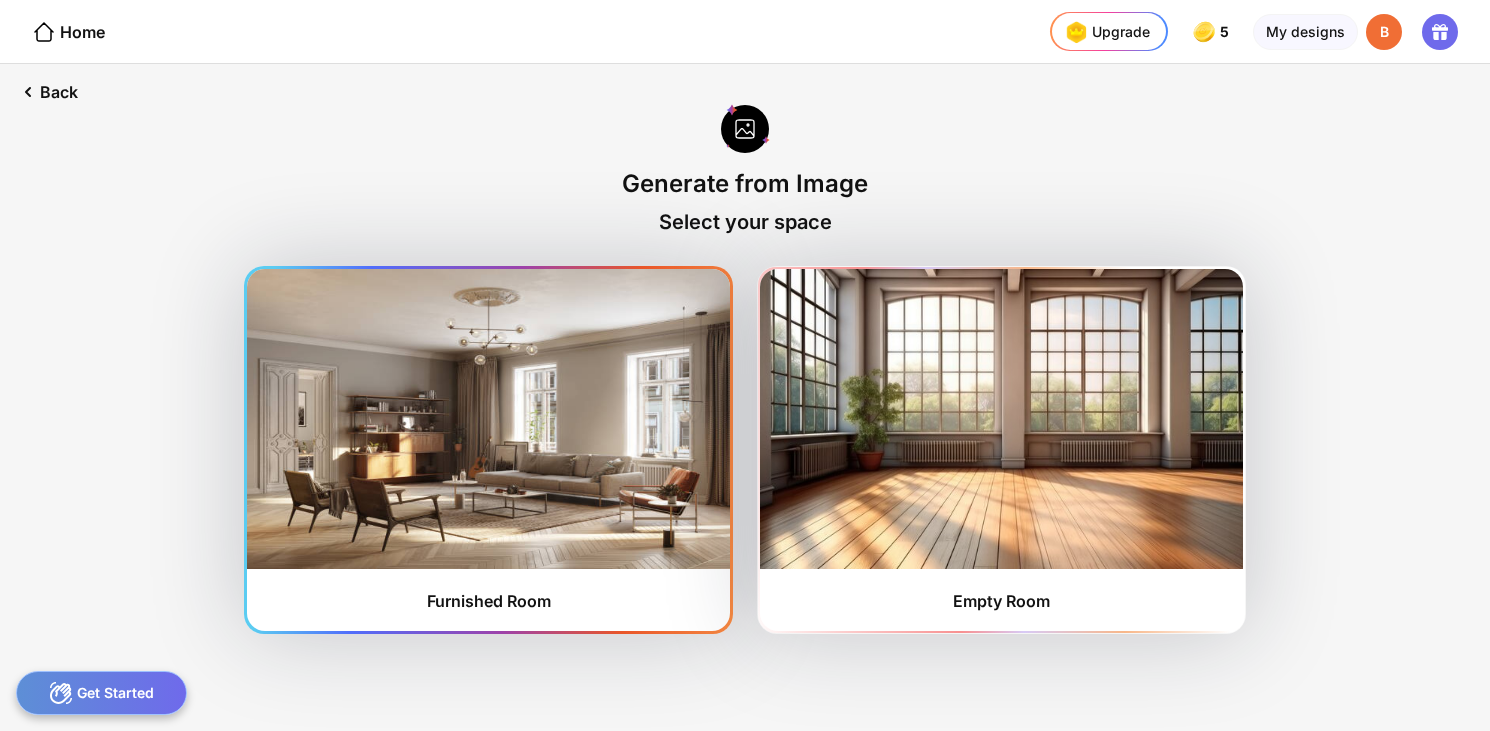 click at bounding box center (488, 419) 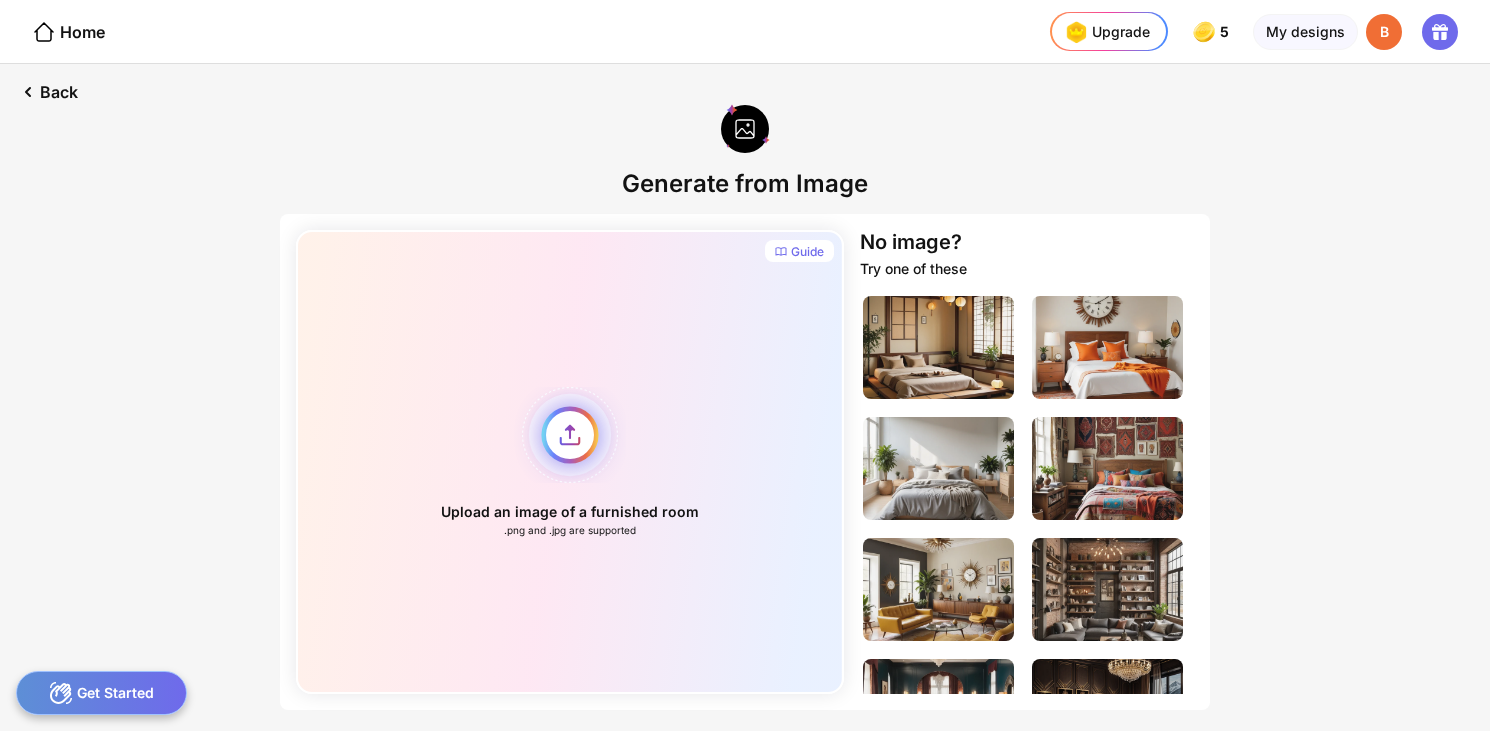 click on "Upload an image of a furnished room .png and .jpg are supported" at bounding box center [570, 462] 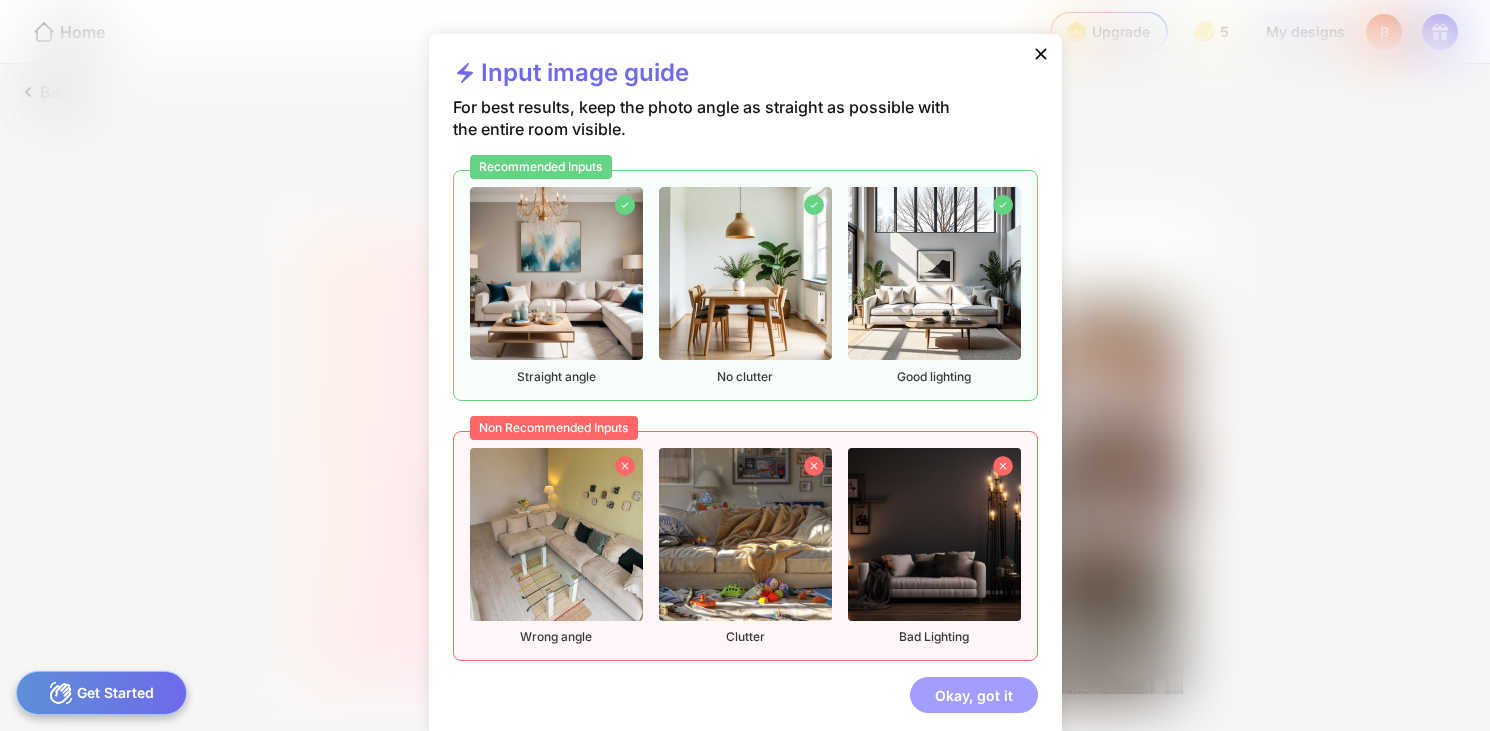 click on "Okay, got it" at bounding box center [974, 695] 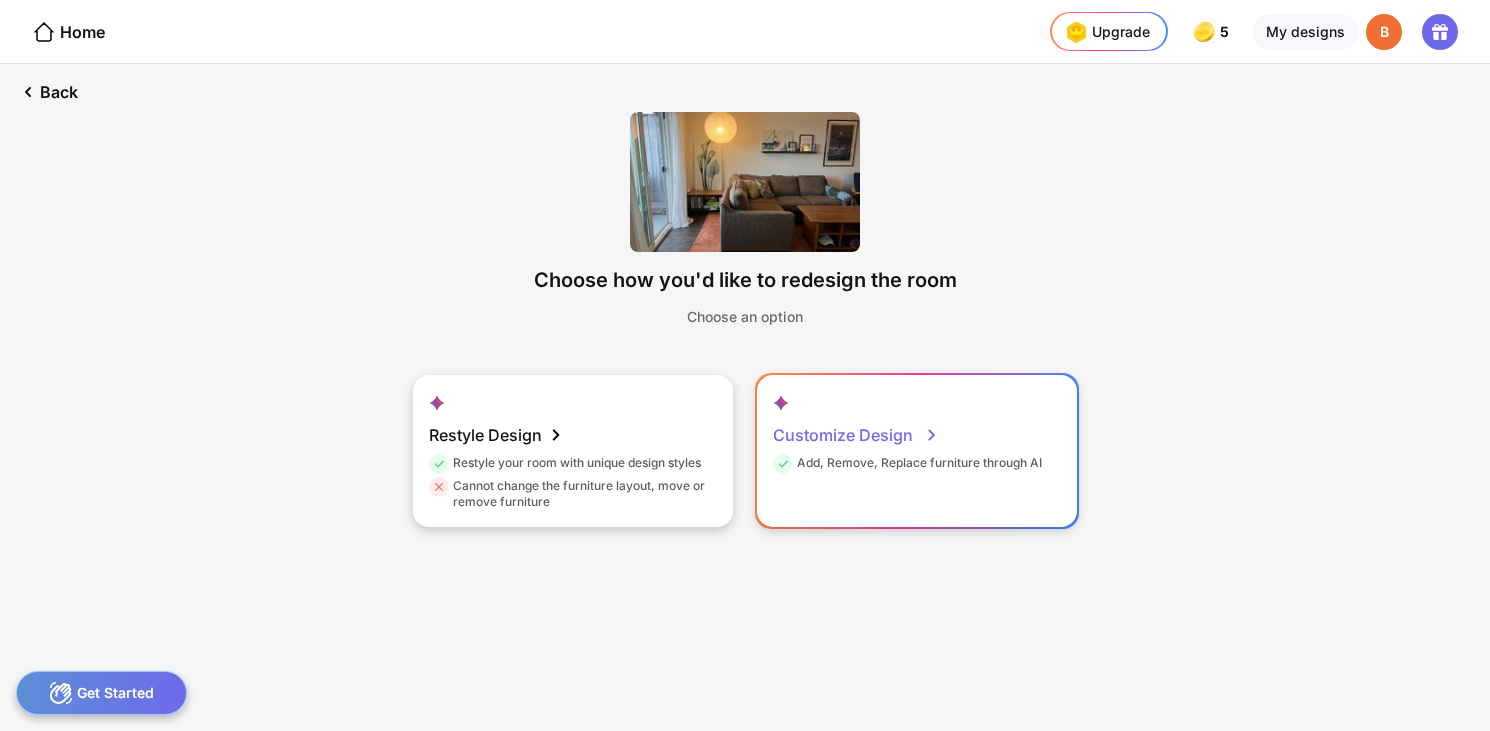 click on "Customize Design" at bounding box center [856, 435] 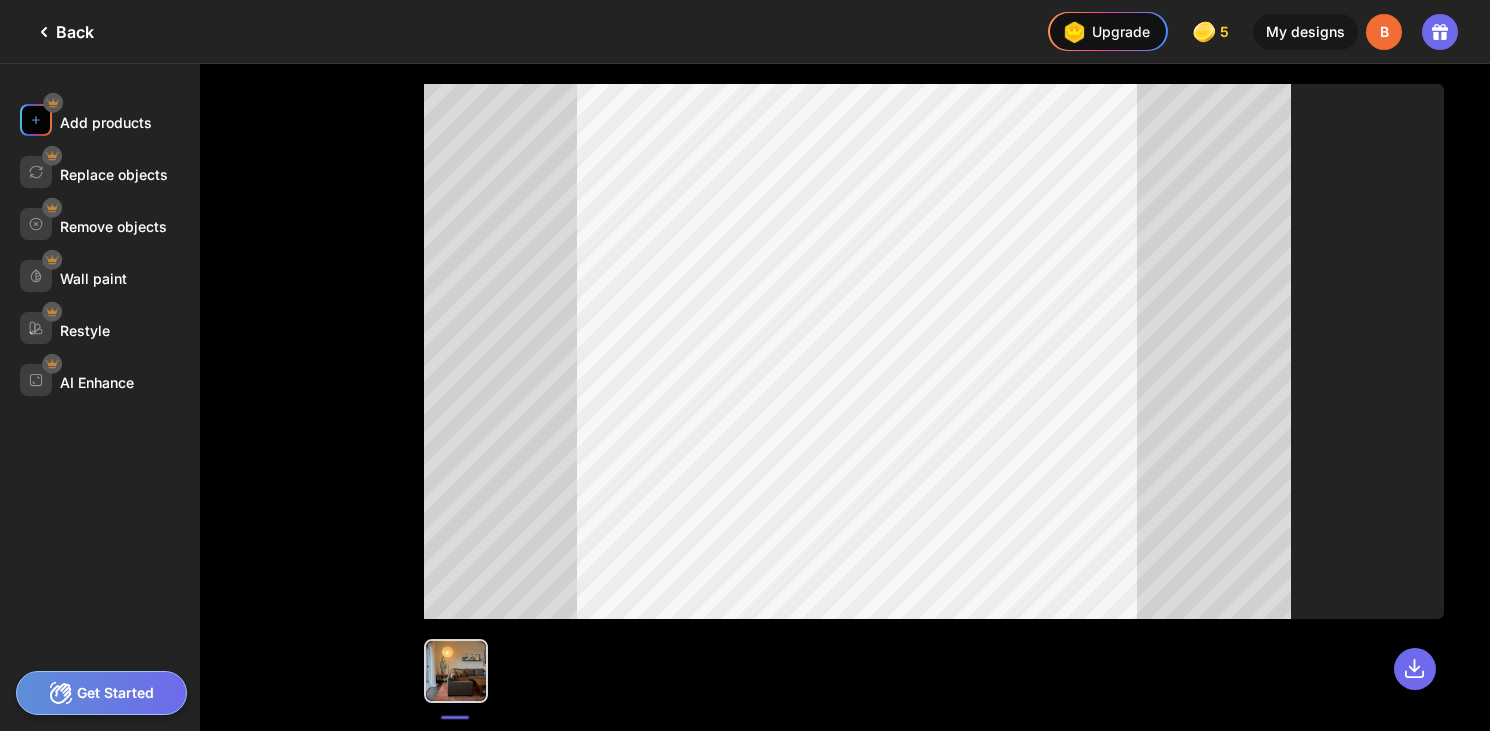 click at bounding box center (36, 120) 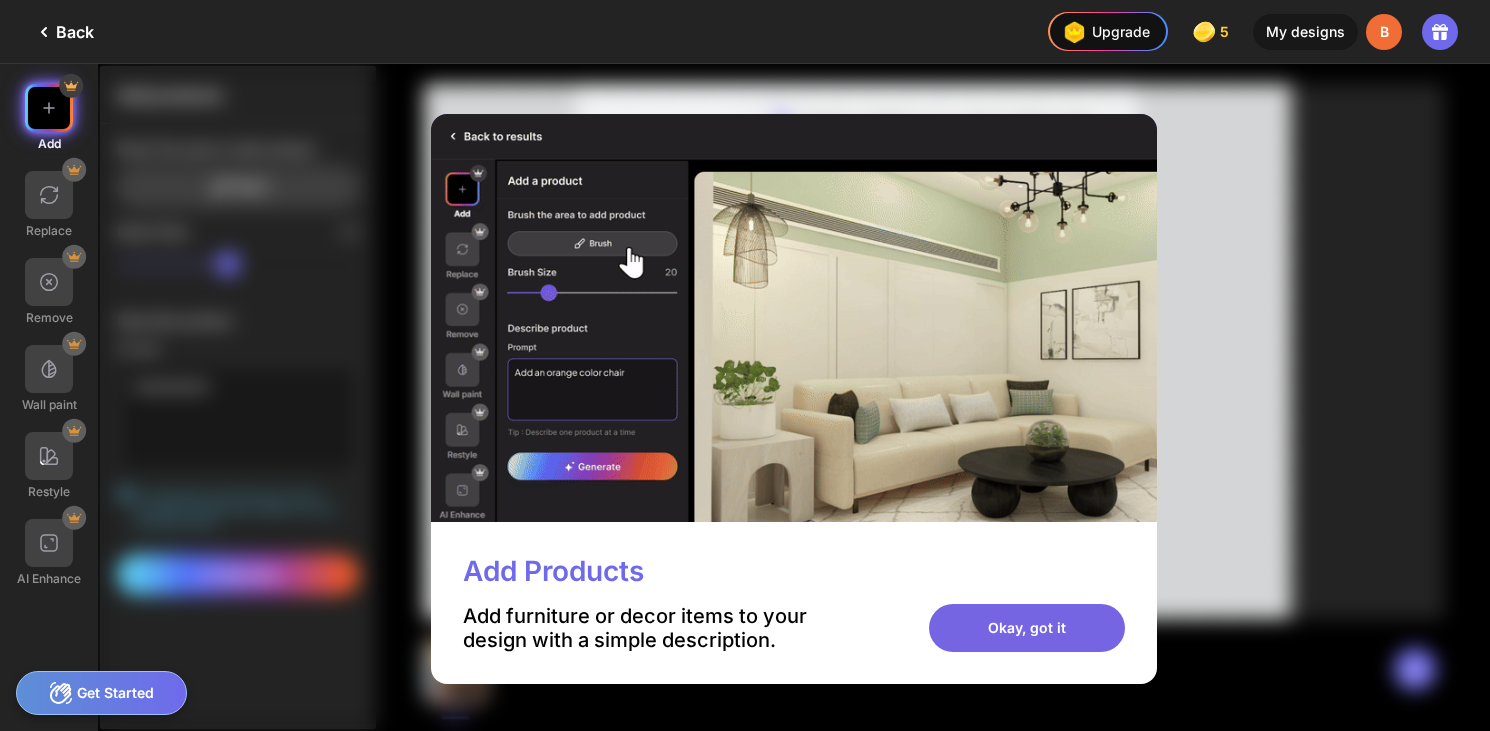 click on "Okay, got it" at bounding box center [1027, 628] 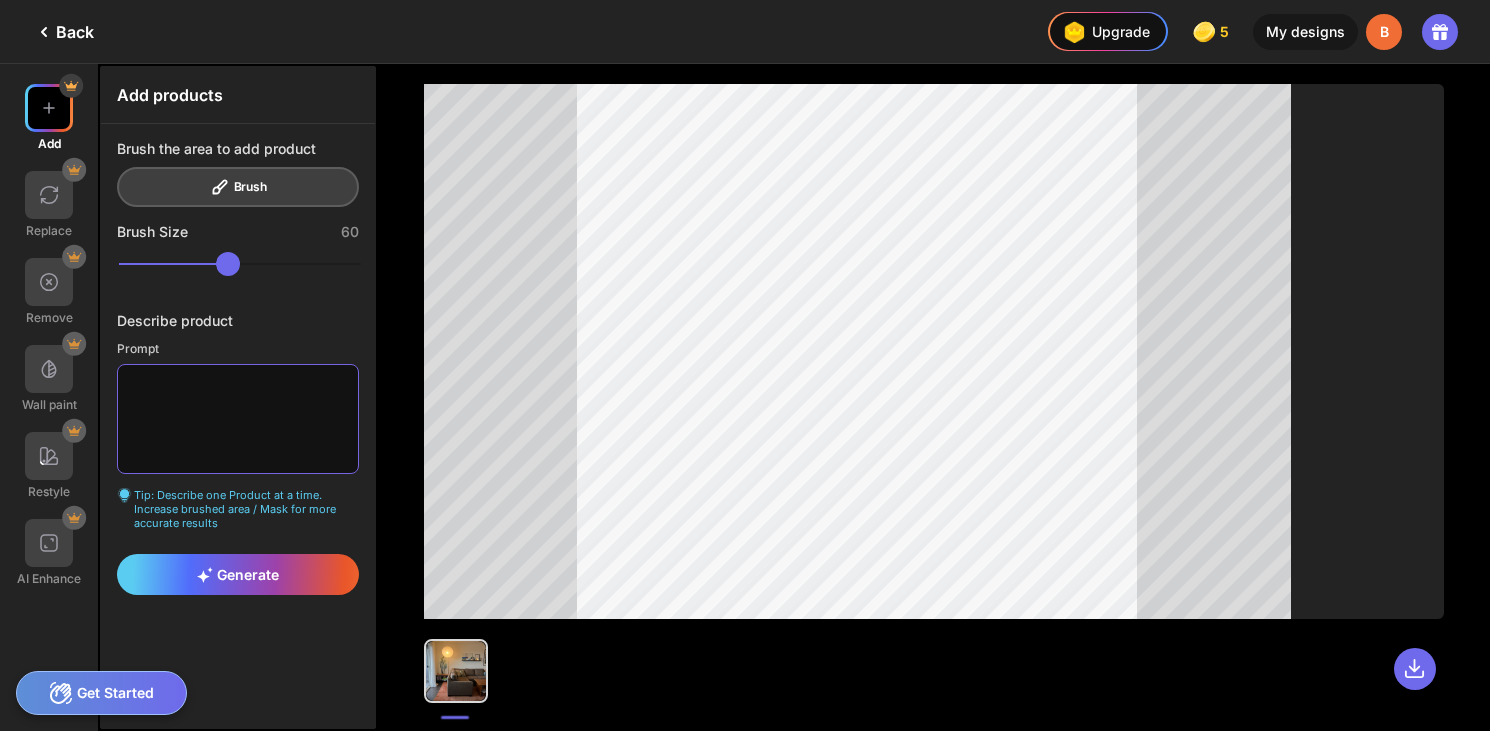 click at bounding box center (238, 419) 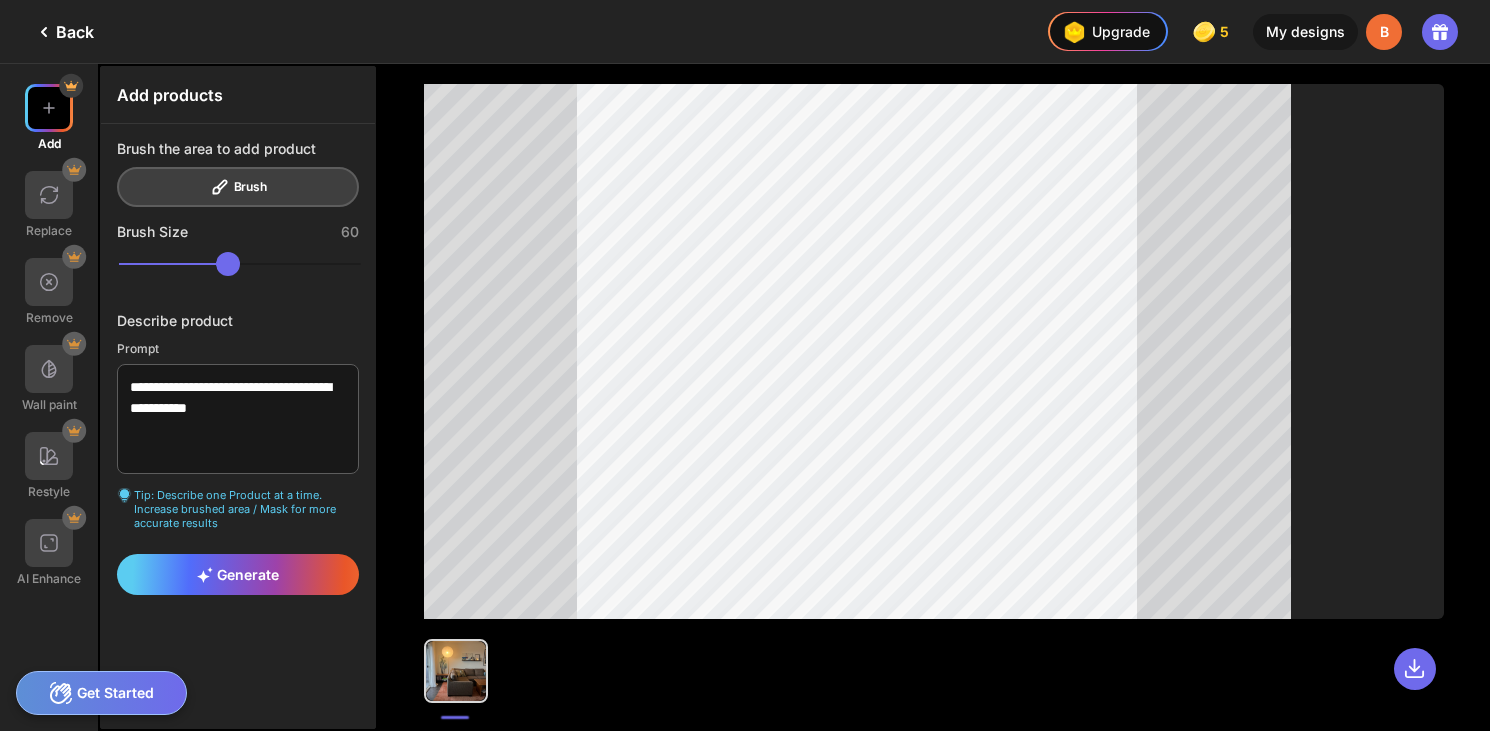 click on "Brush the area to add product
Brush" at bounding box center [238, 173] 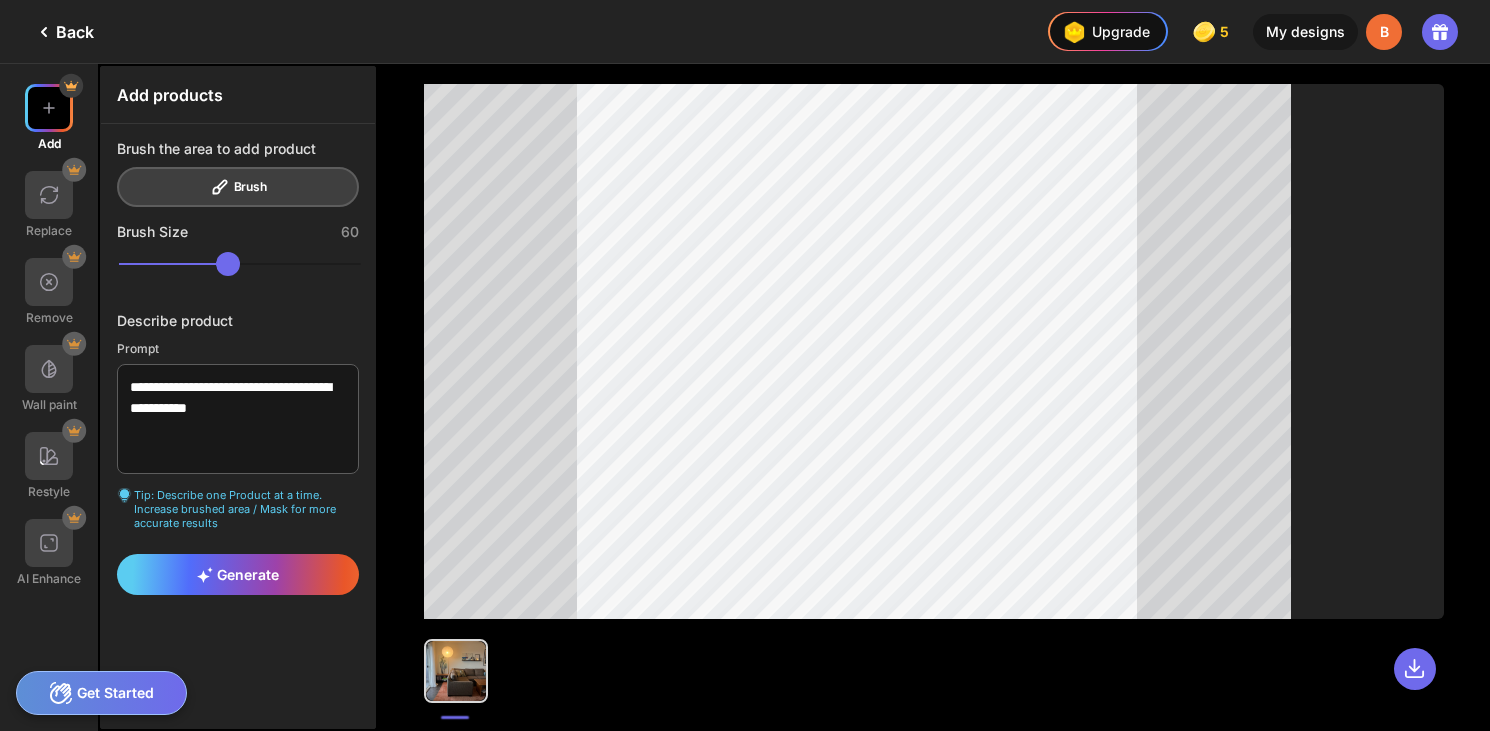 click on "Brush the area to add product
Brush" at bounding box center (238, 173) 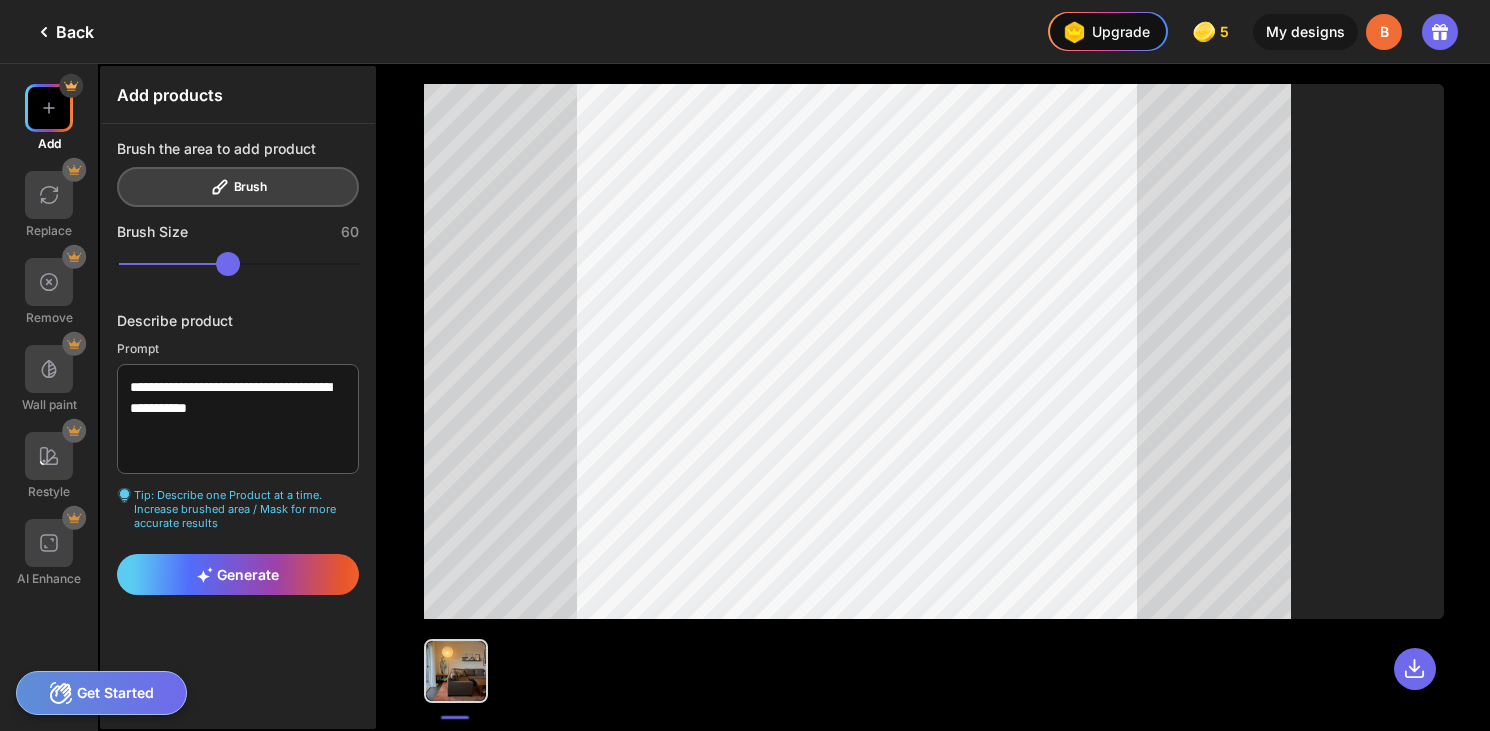 drag, startPoint x: 229, startPoint y: 192, endPoint x: 195, endPoint y: 185, distance: 34.713108 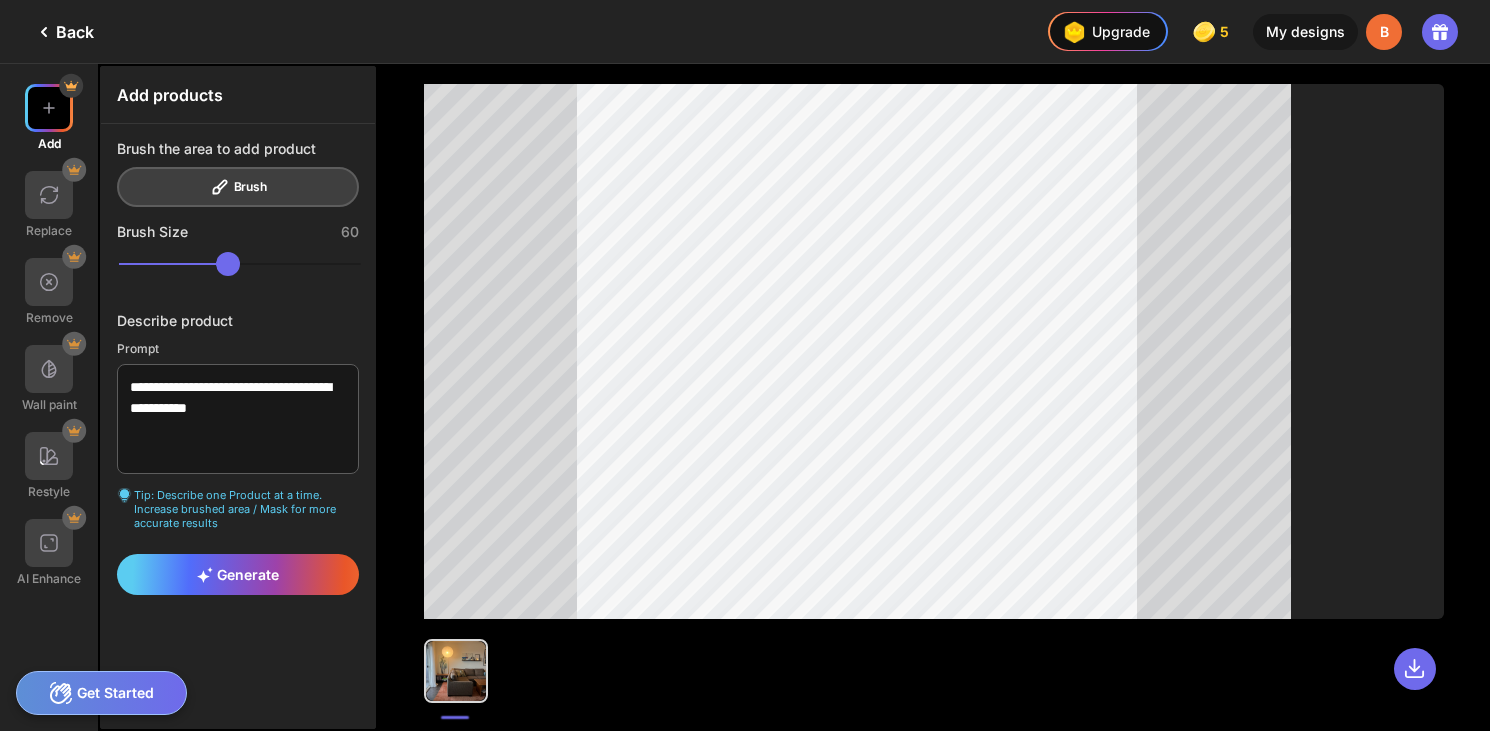 click on "Brush the area to add product
Brush" at bounding box center (238, 173) 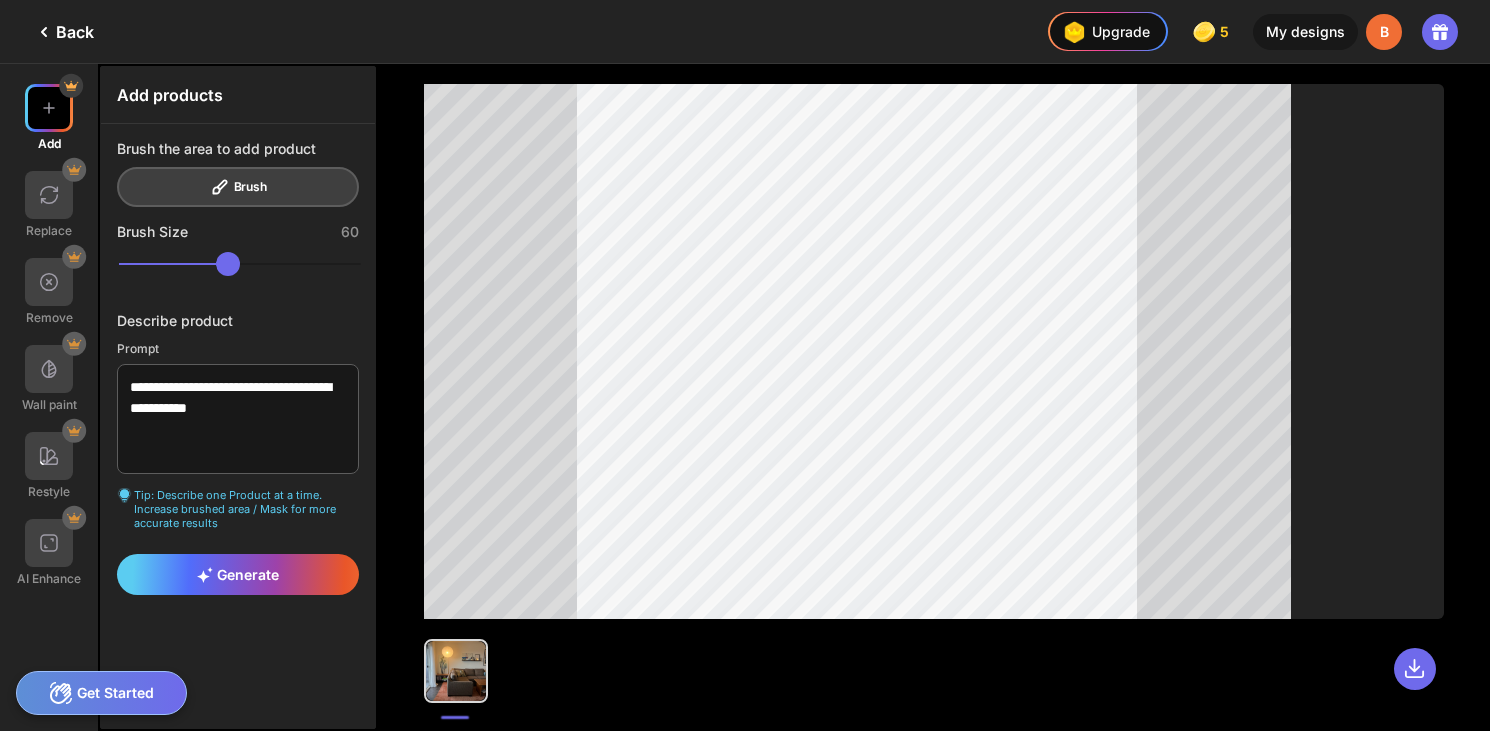 click at bounding box center (934, 351) 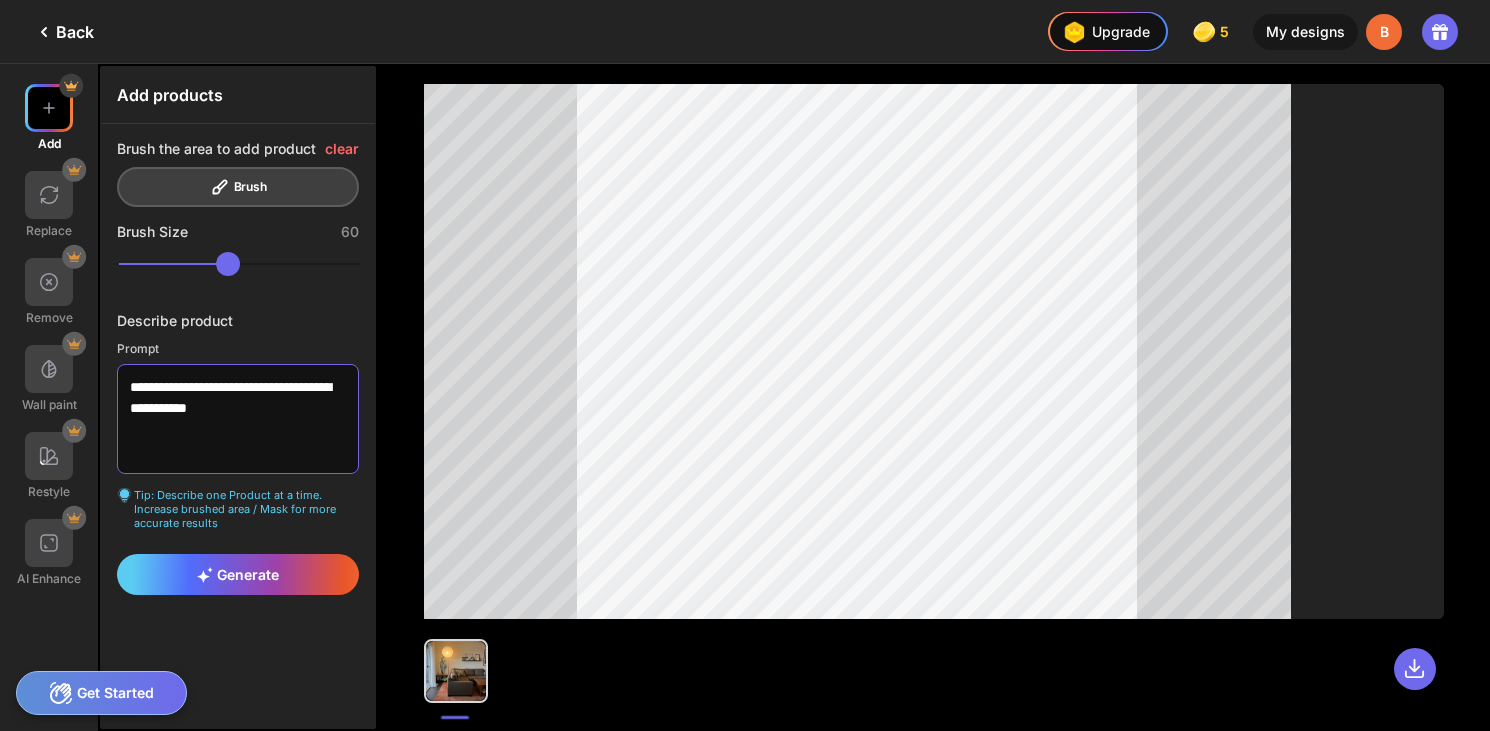 drag, startPoint x: 303, startPoint y: 405, endPoint x: 182, endPoint y: 408, distance: 121.037186 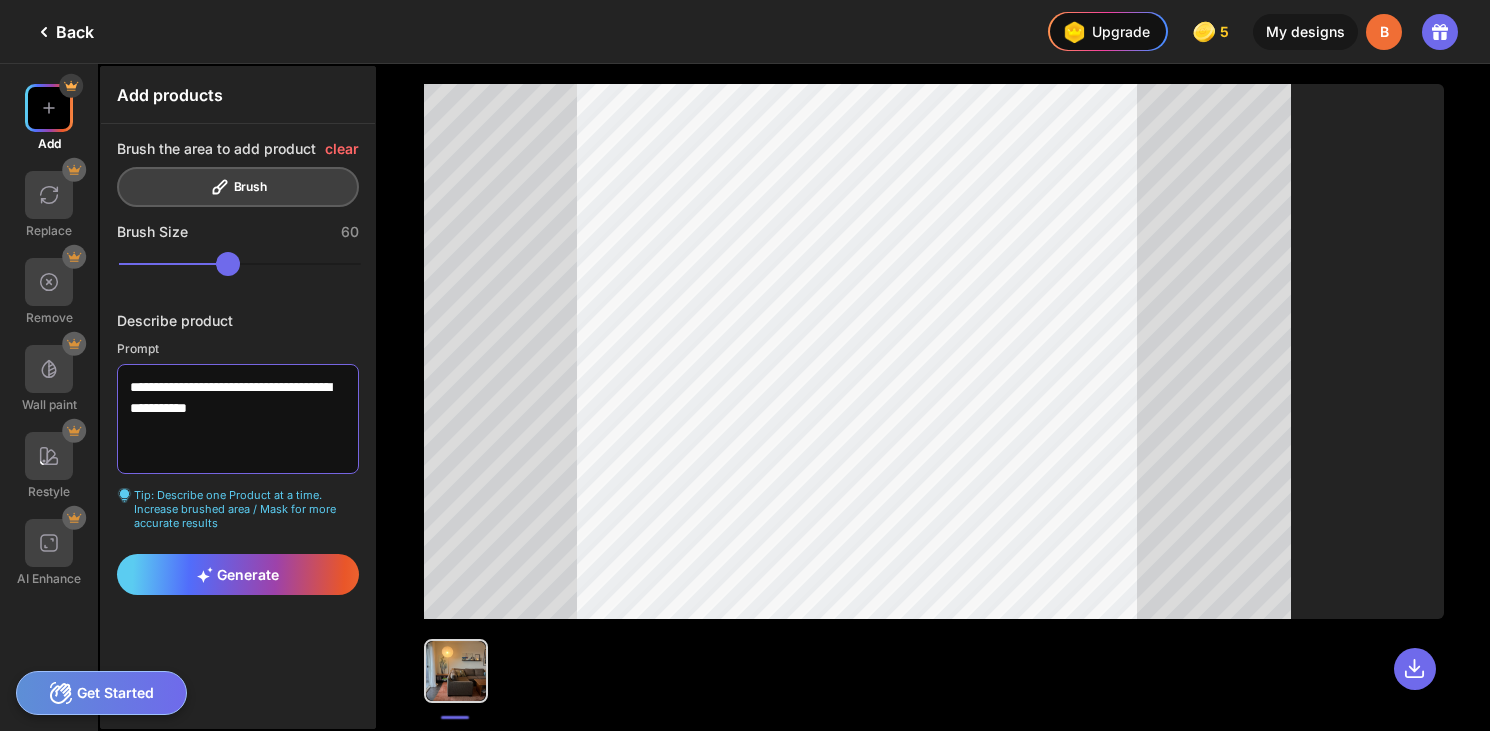 click on "**********" at bounding box center (238, 419) 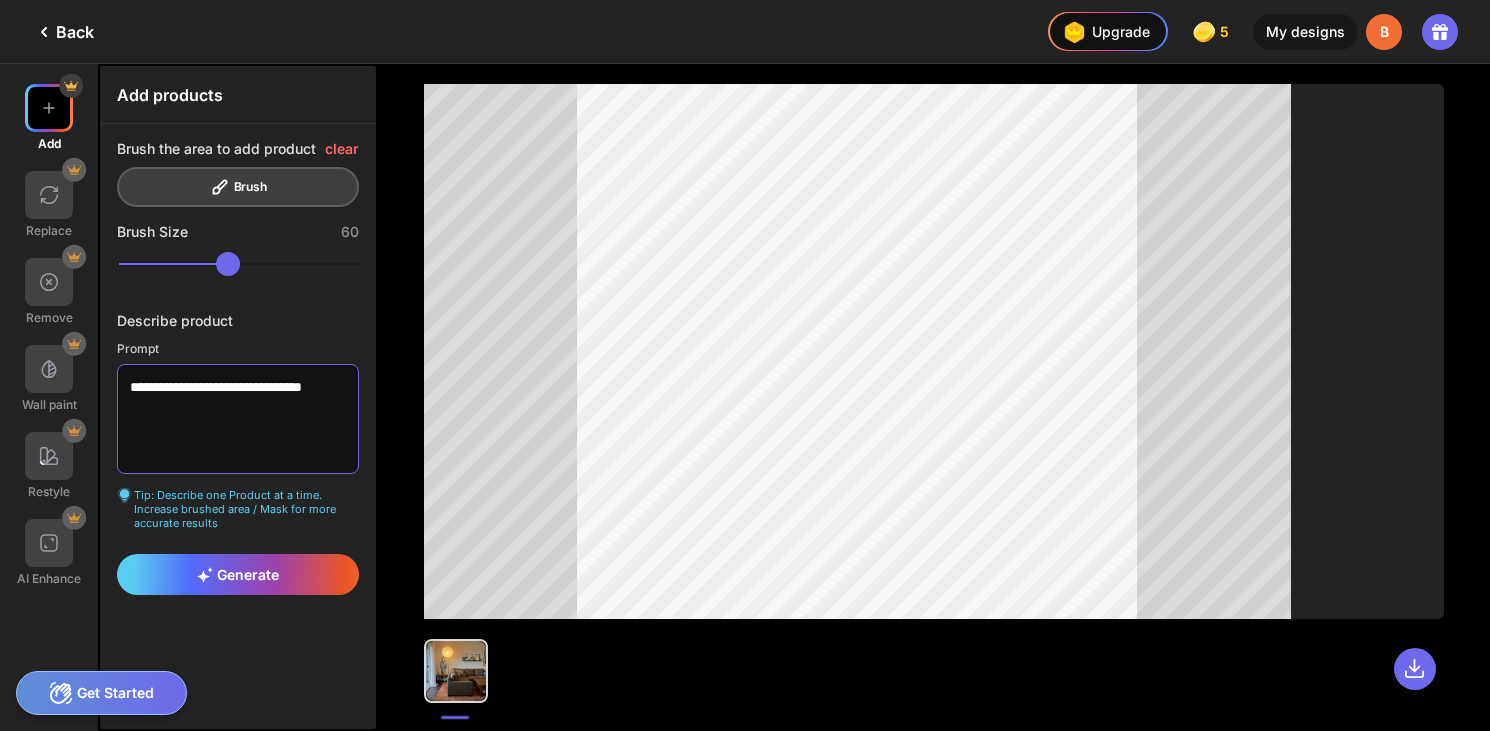 drag, startPoint x: 277, startPoint y: 388, endPoint x: 302, endPoint y: 409, distance: 32.649654 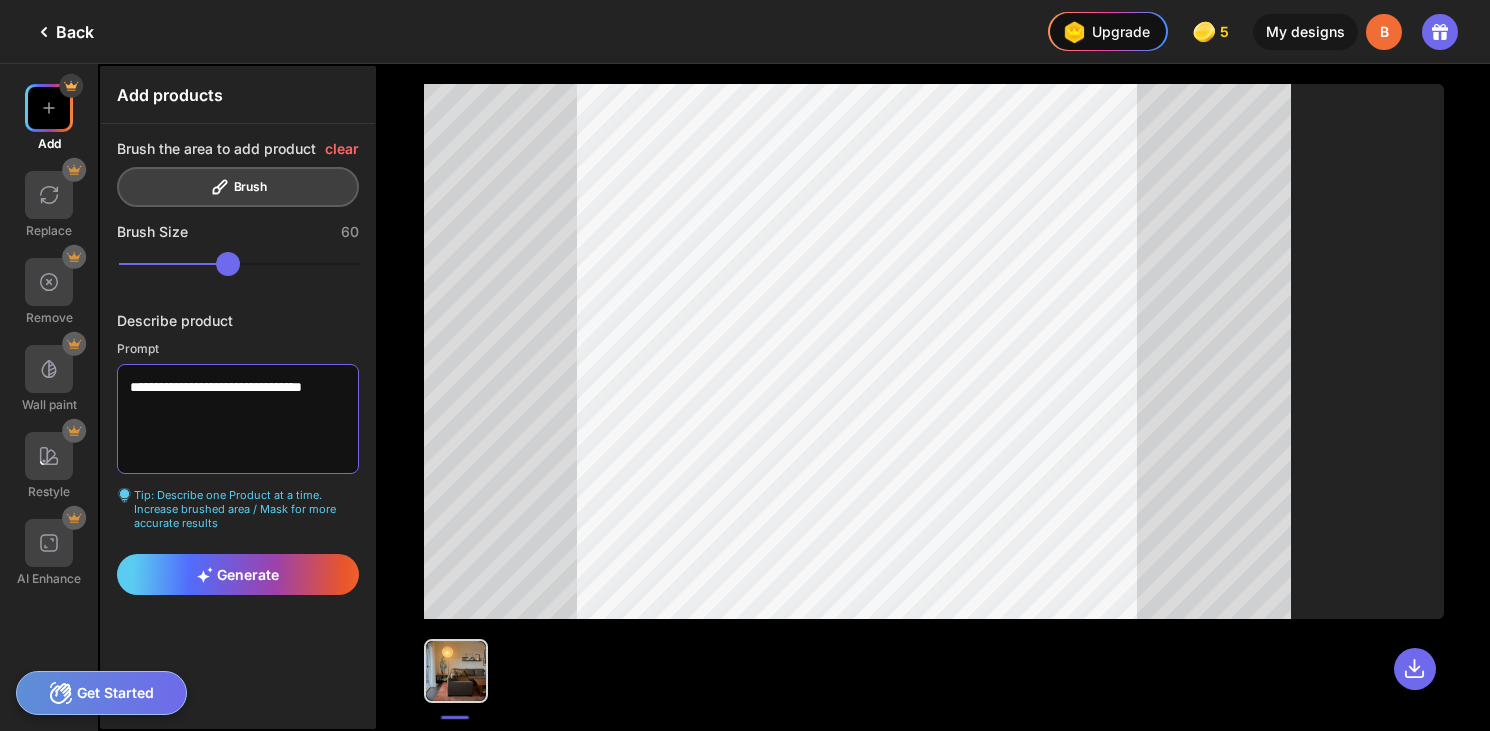 click on "**********" at bounding box center (238, 419) 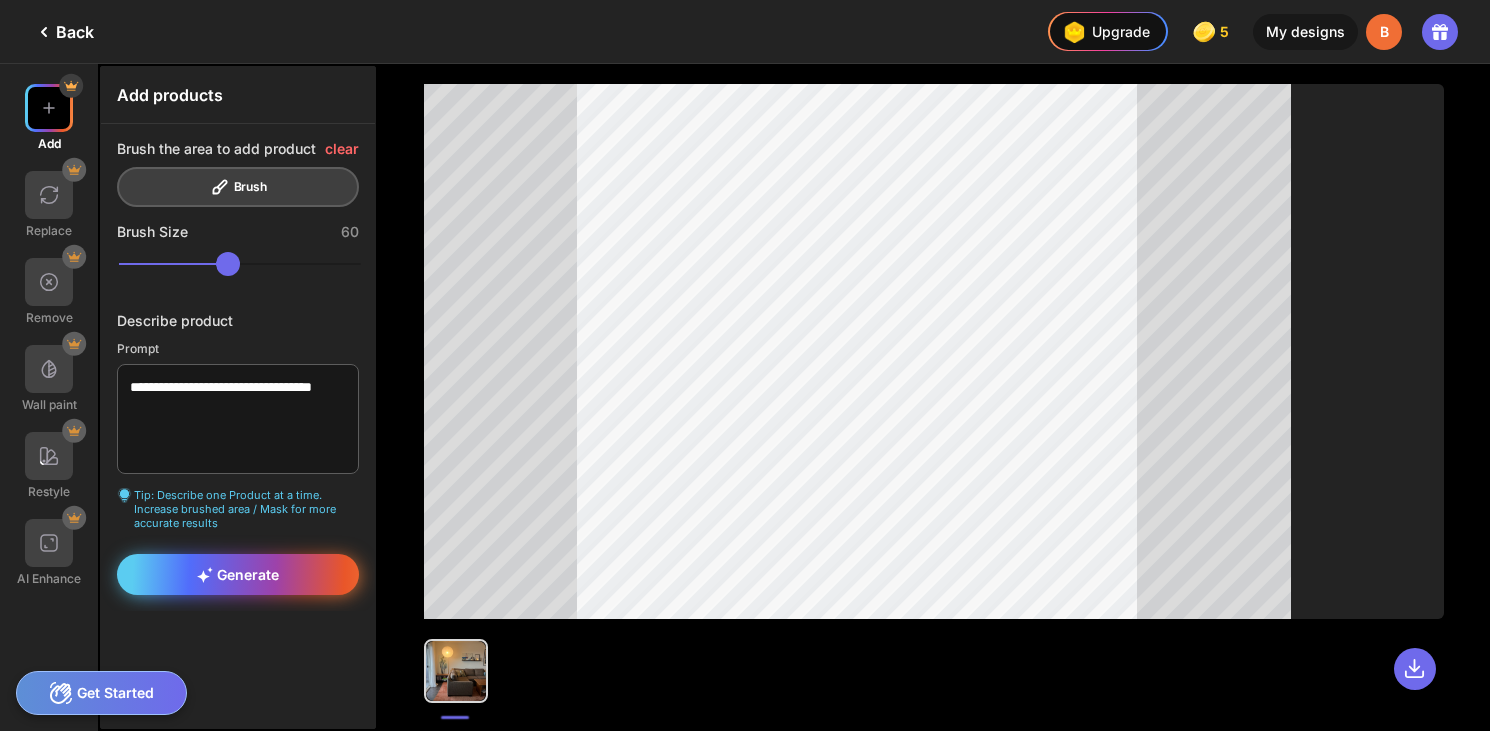 click on "Generate" at bounding box center (238, 574) 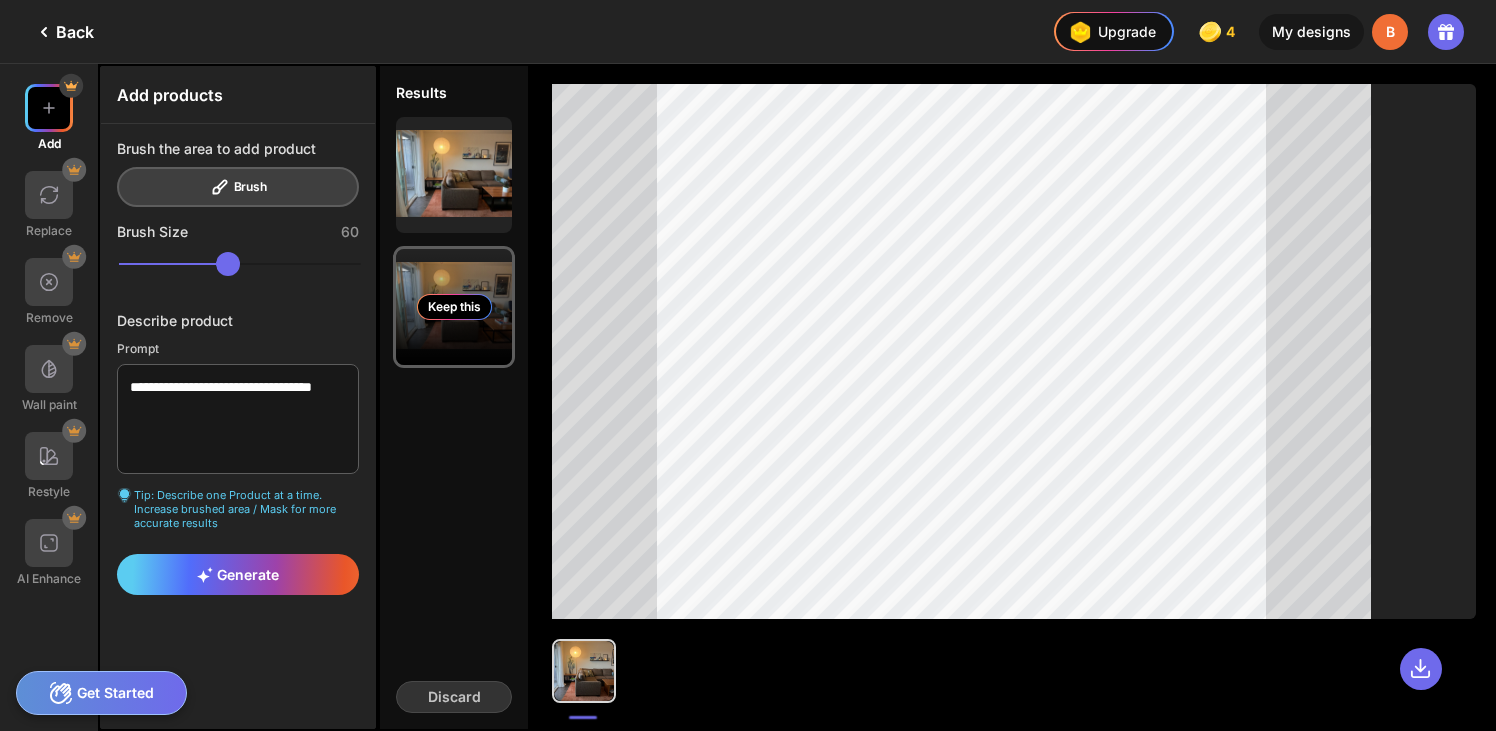 click on "Keep this" at bounding box center (454, 307) 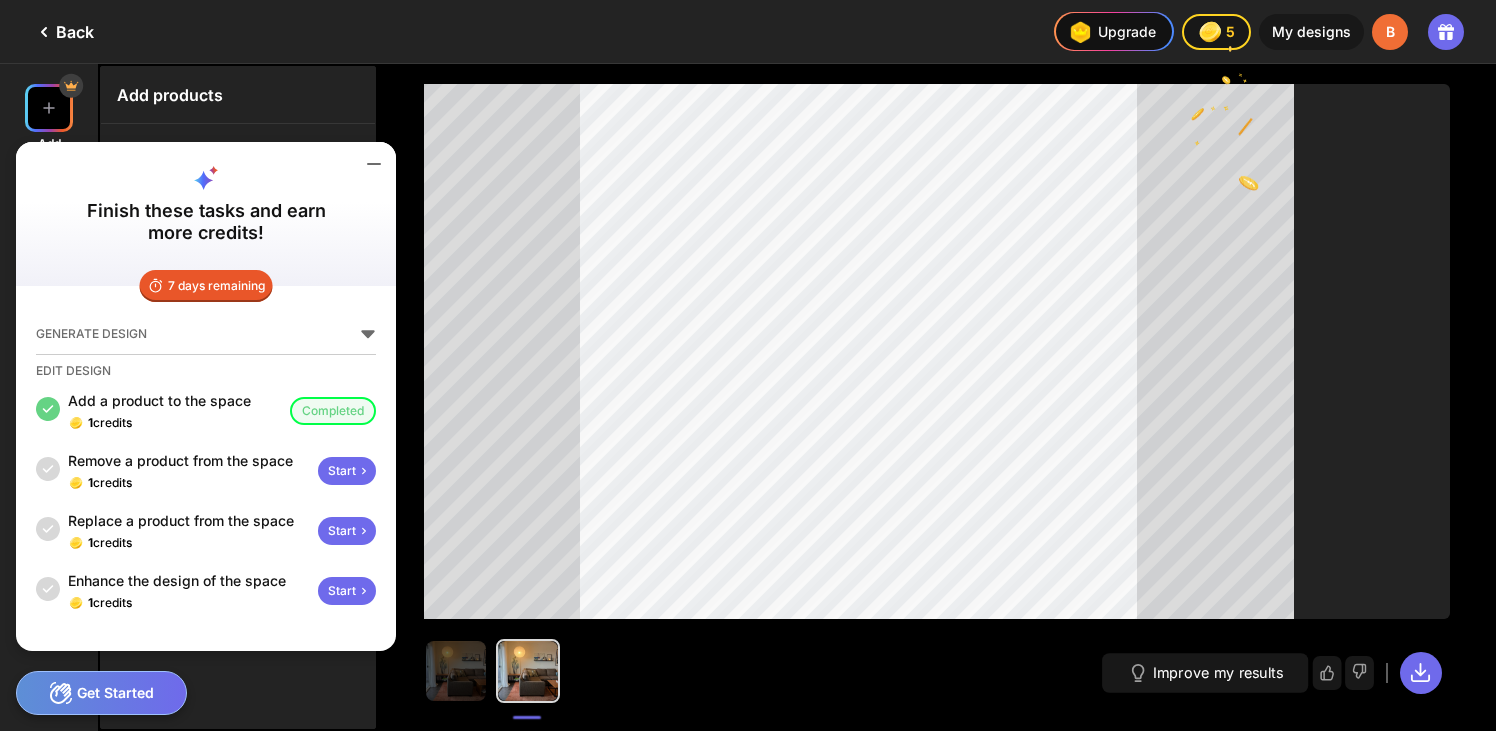 click 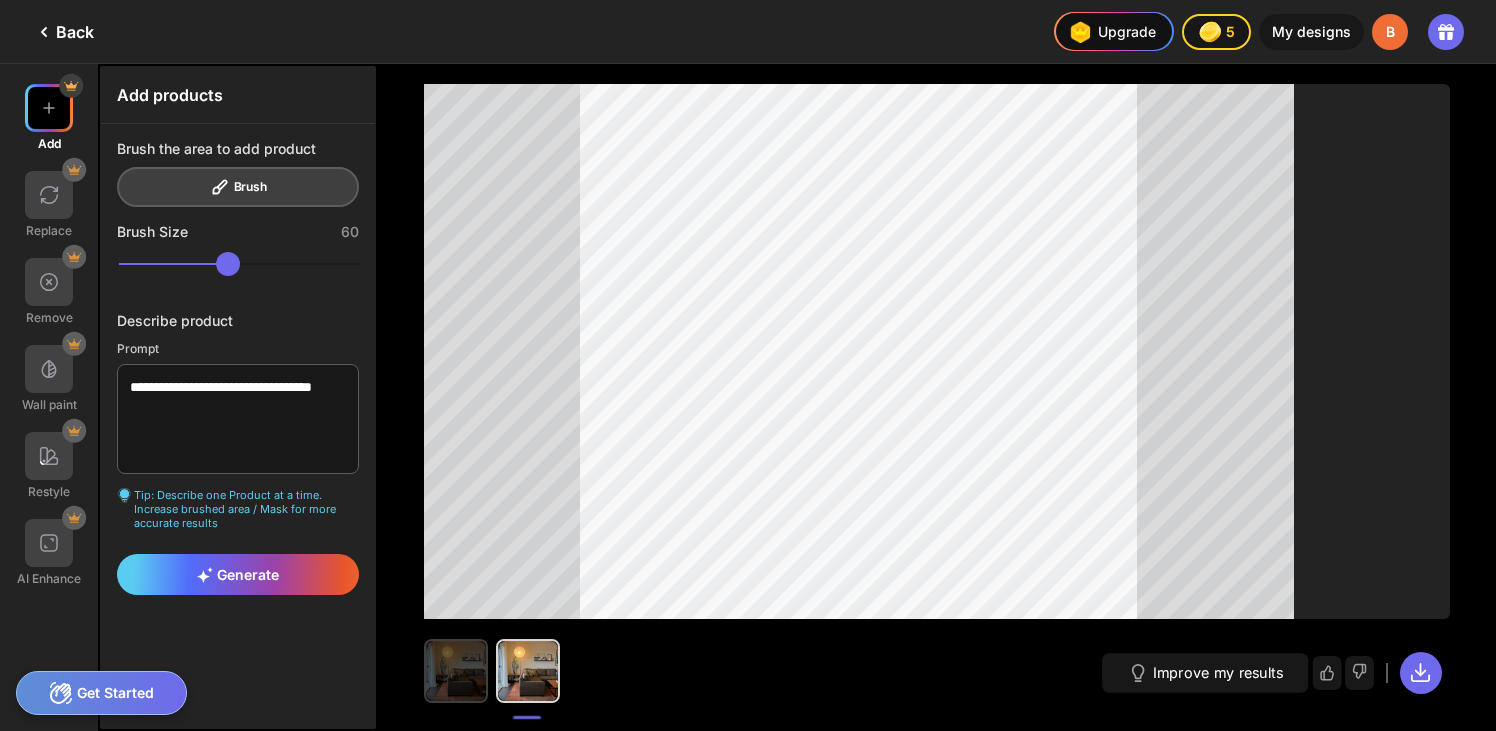 click at bounding box center [456, 671] 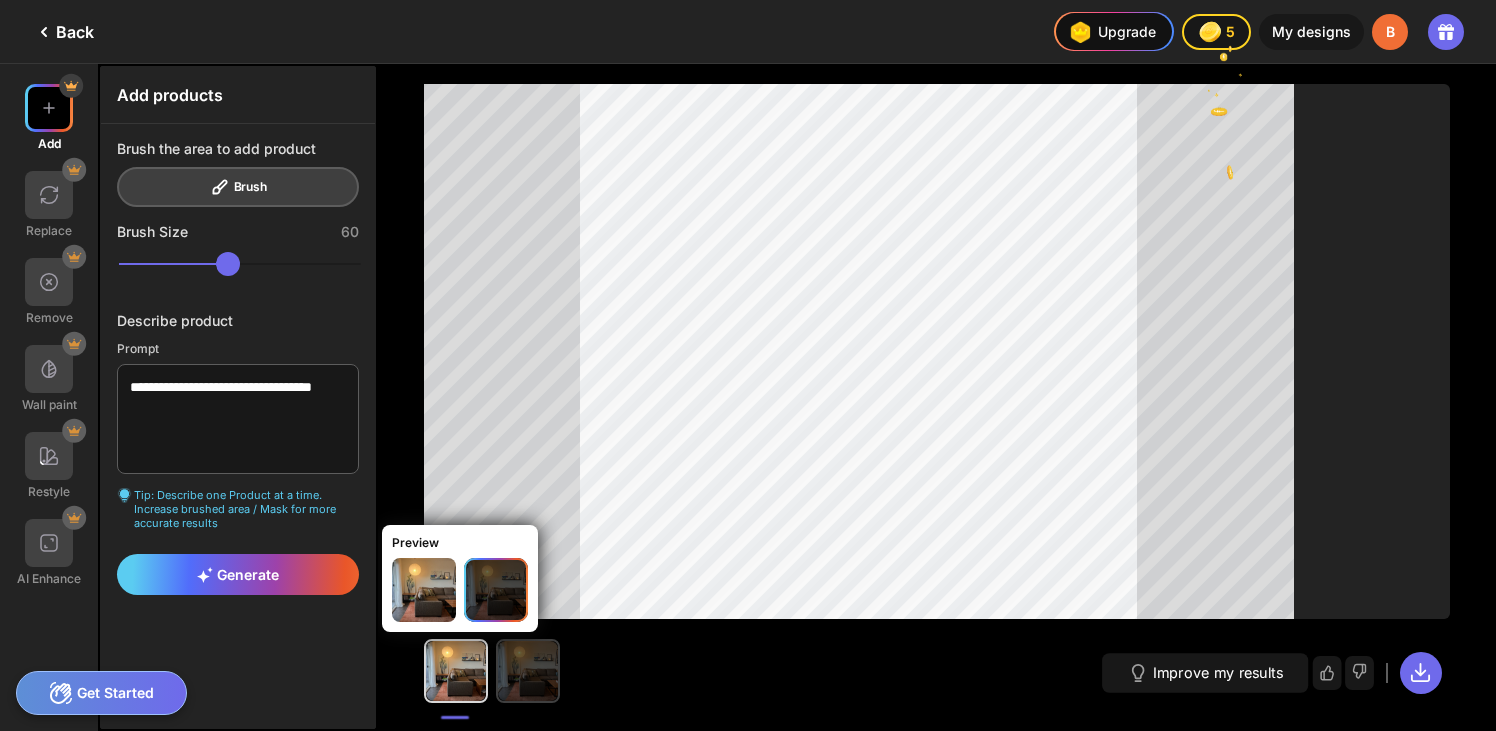 click at bounding box center [528, 671] 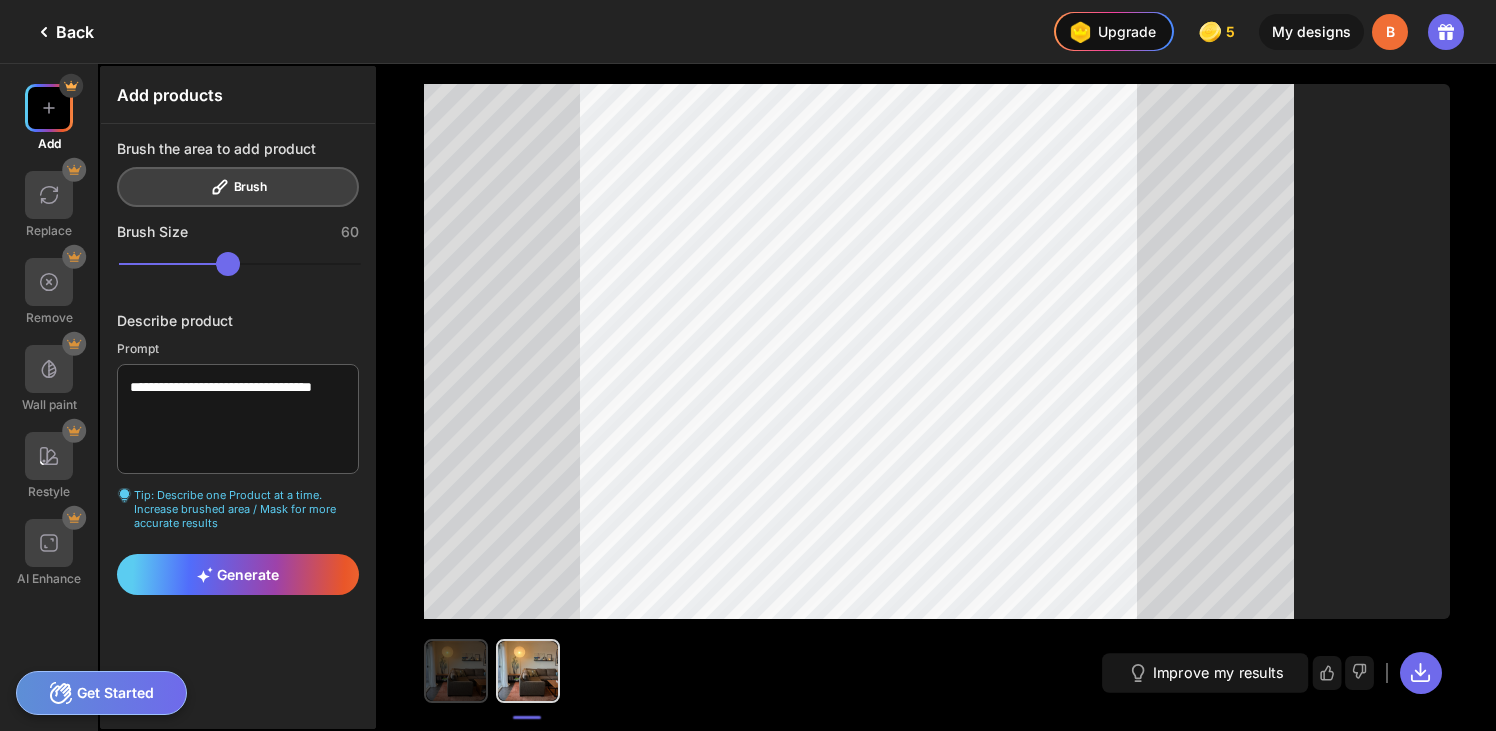 click at bounding box center [456, 671] 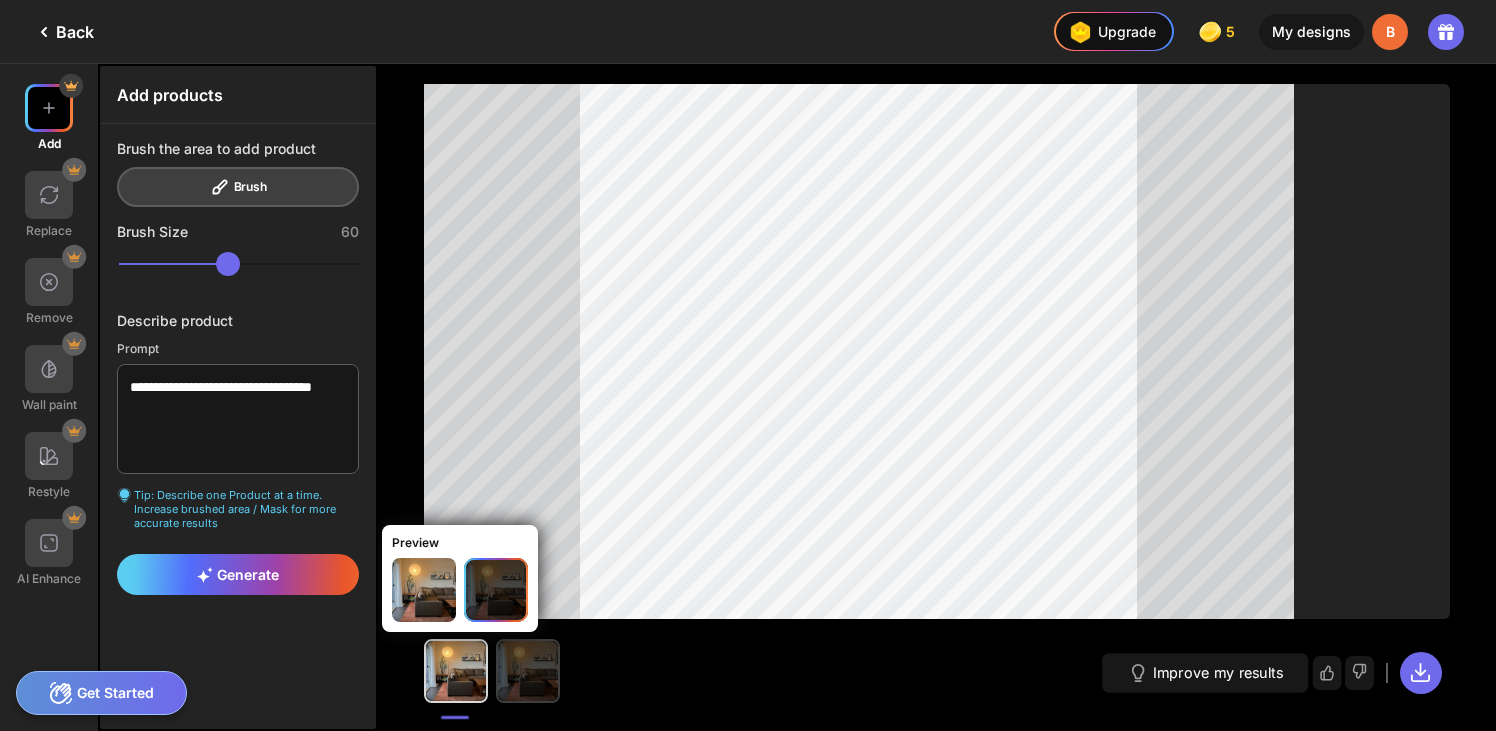 click at bounding box center [528, 671] 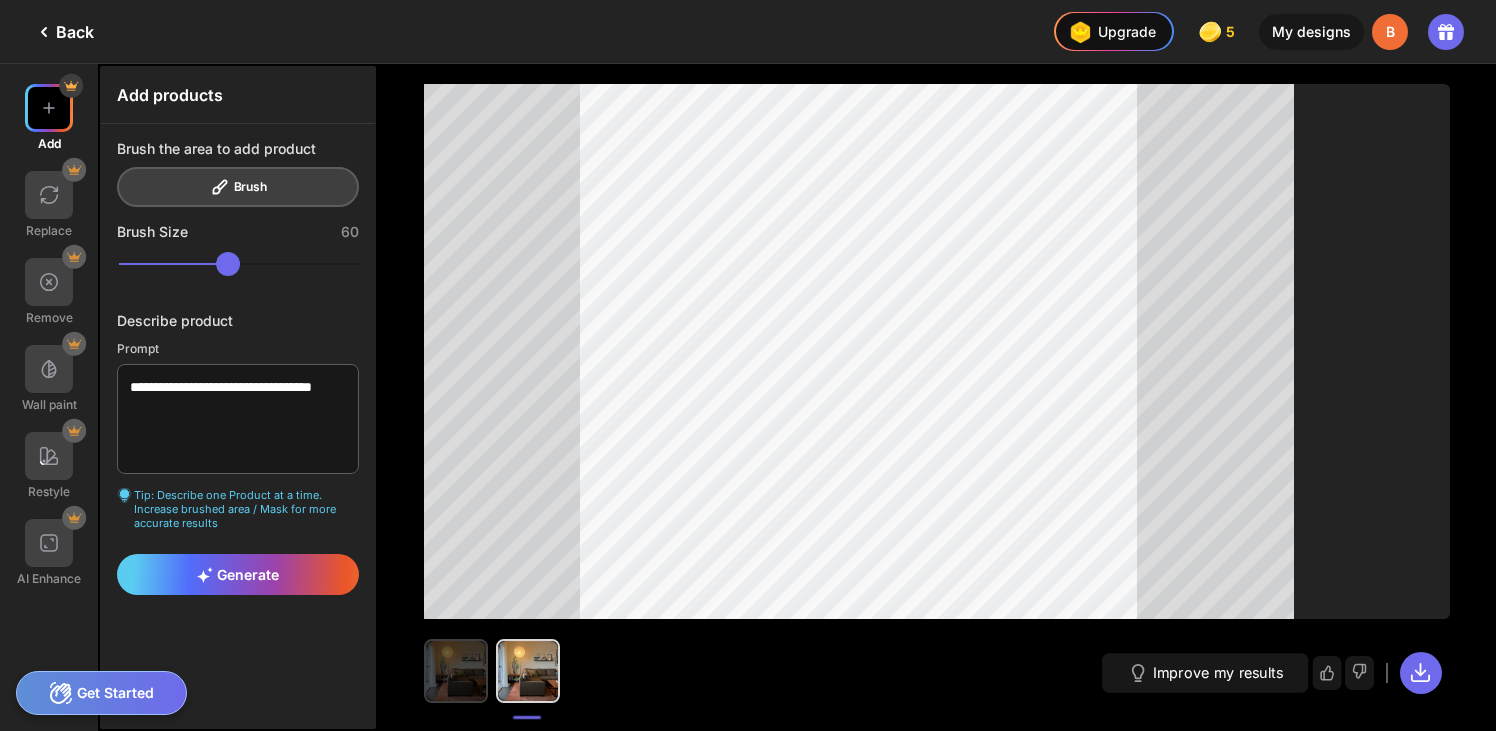 click at bounding box center (456, 671) 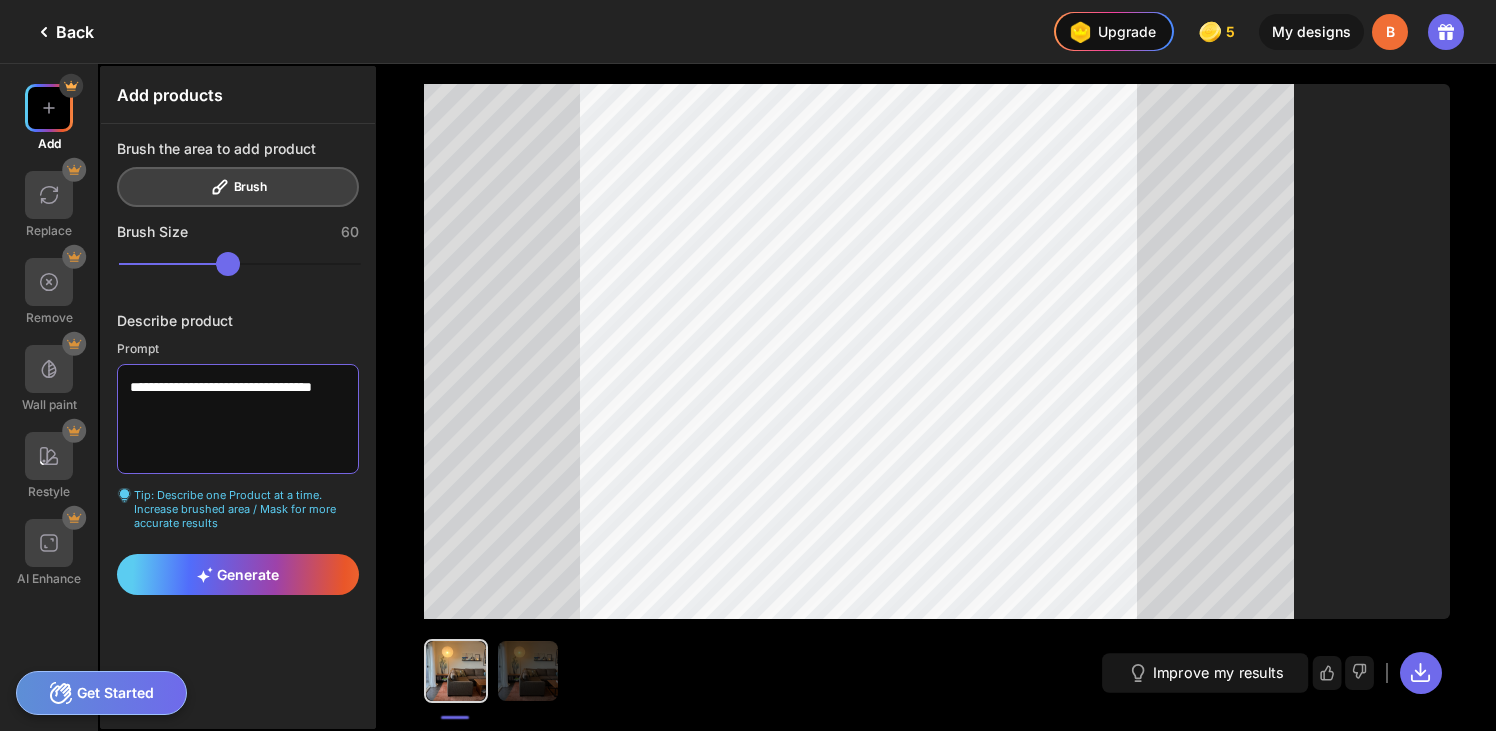 click on "**********" at bounding box center (238, 419) 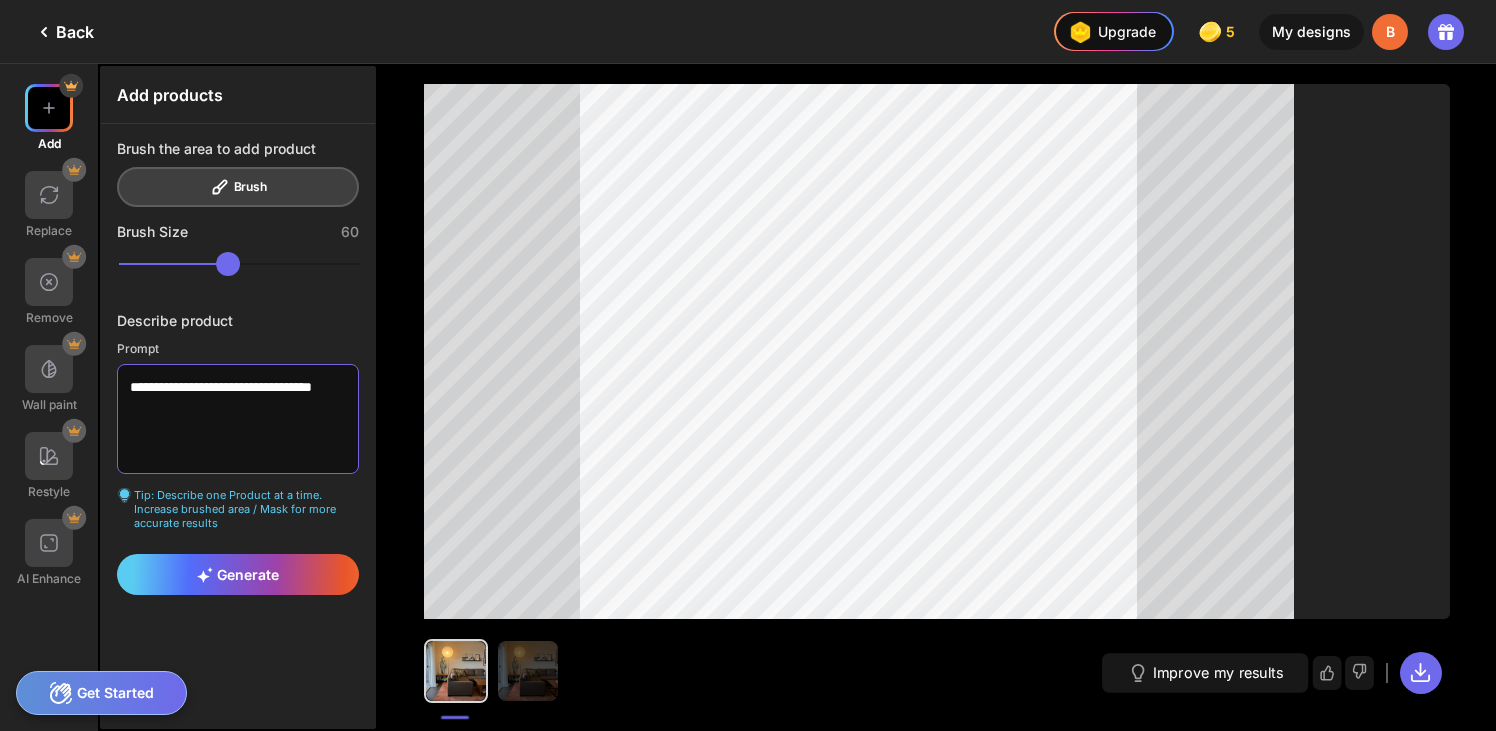 click on "**********" at bounding box center [238, 419] 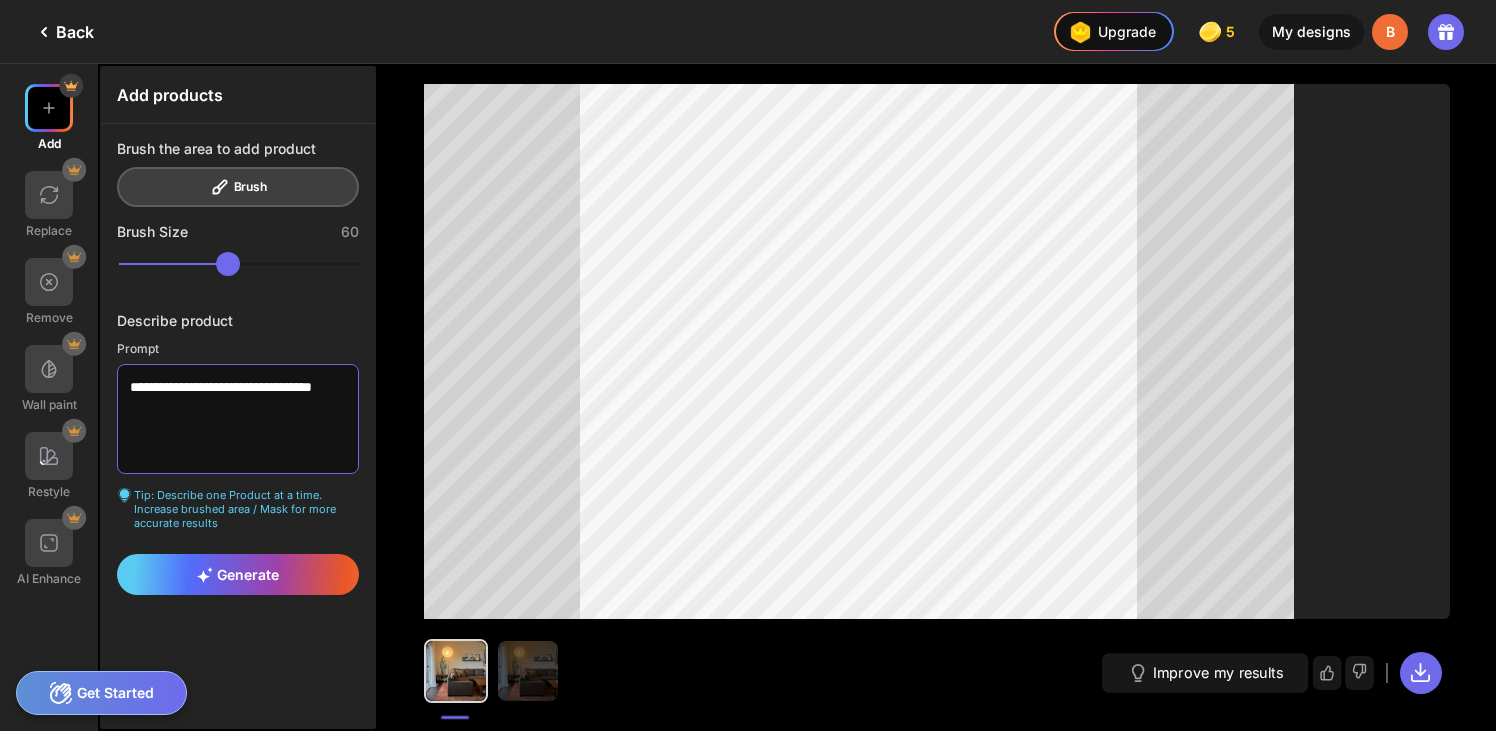 drag, startPoint x: 228, startPoint y: 401, endPoint x: 120, endPoint y: 370, distance: 112.36102 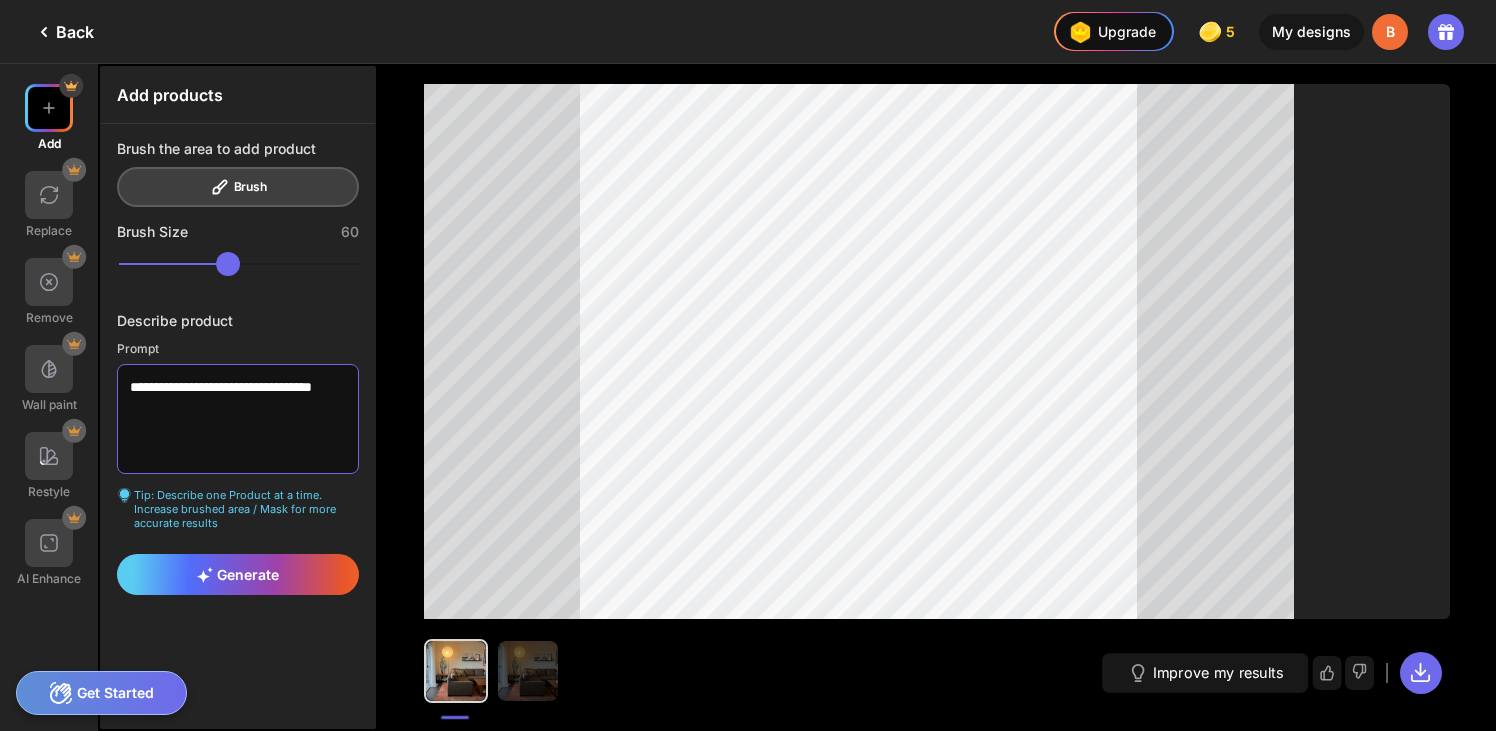click on "**********" at bounding box center [238, 419] 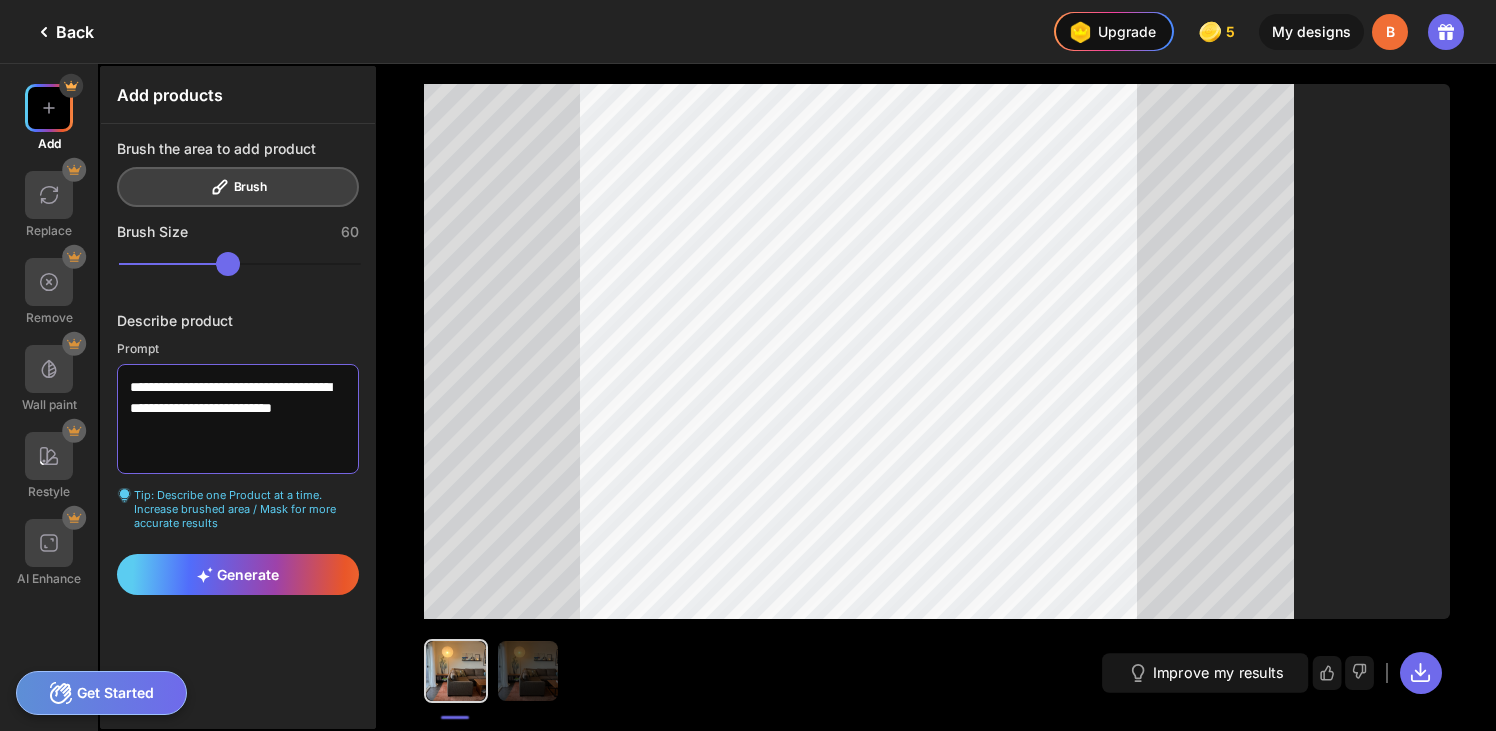 click on "**********" at bounding box center (238, 419) 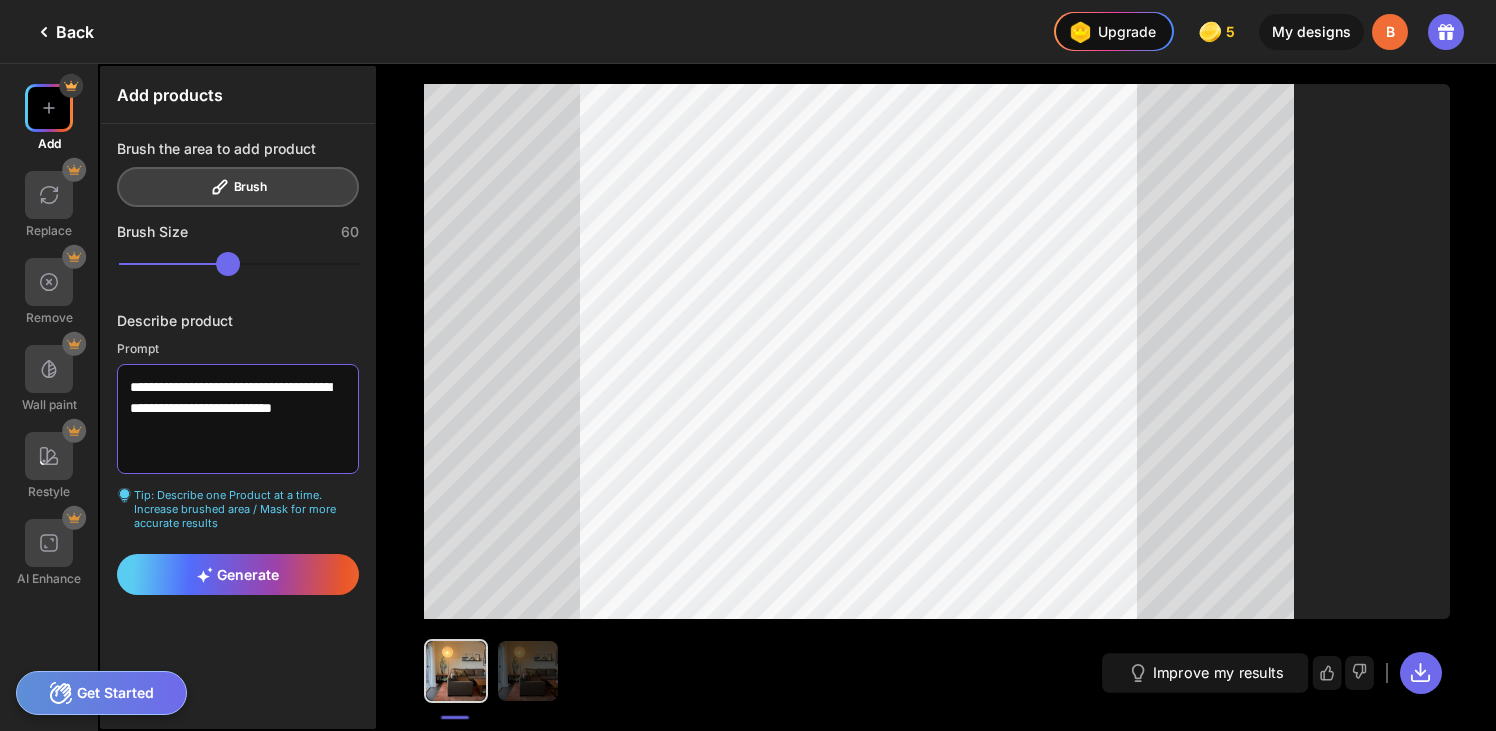 click on "**********" at bounding box center (238, 419) 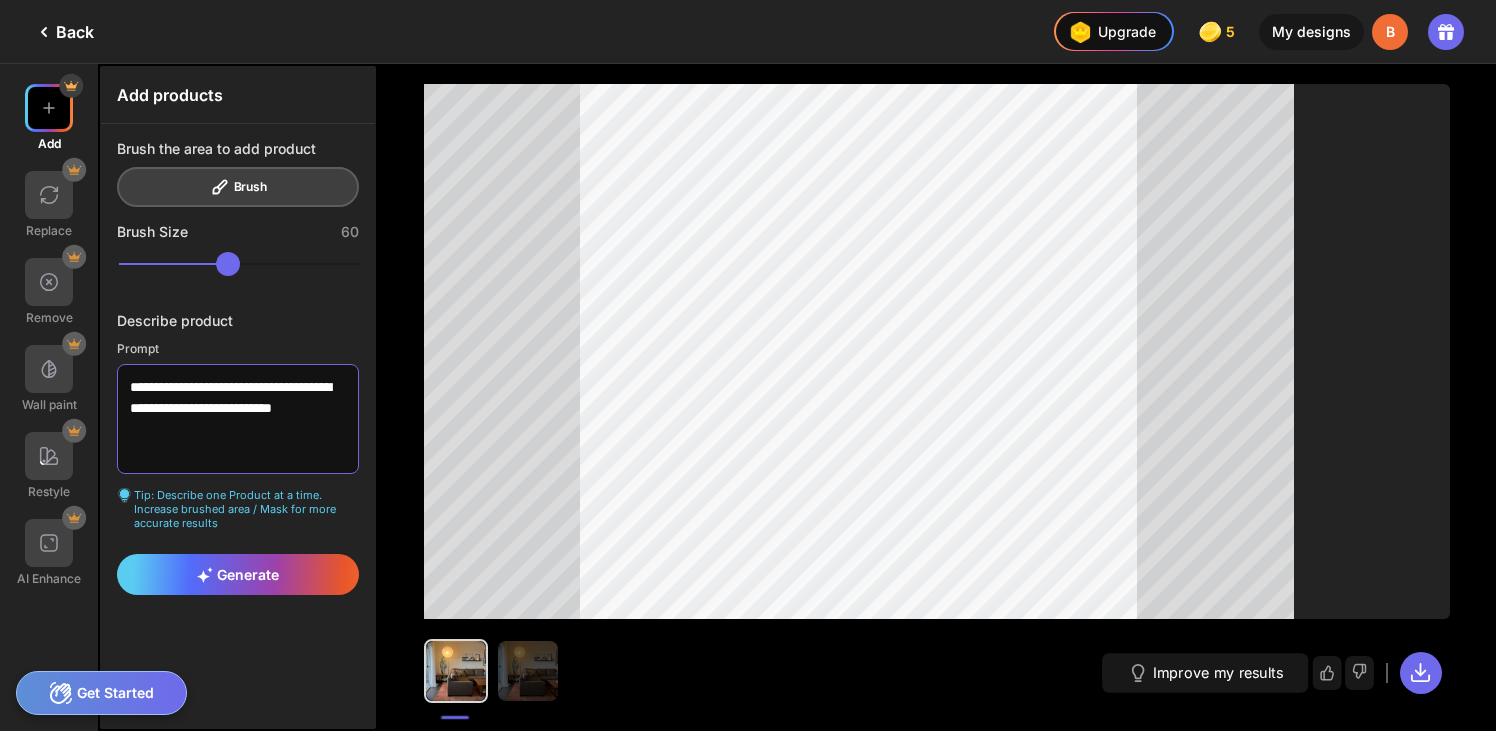 click on "**********" at bounding box center [238, 419] 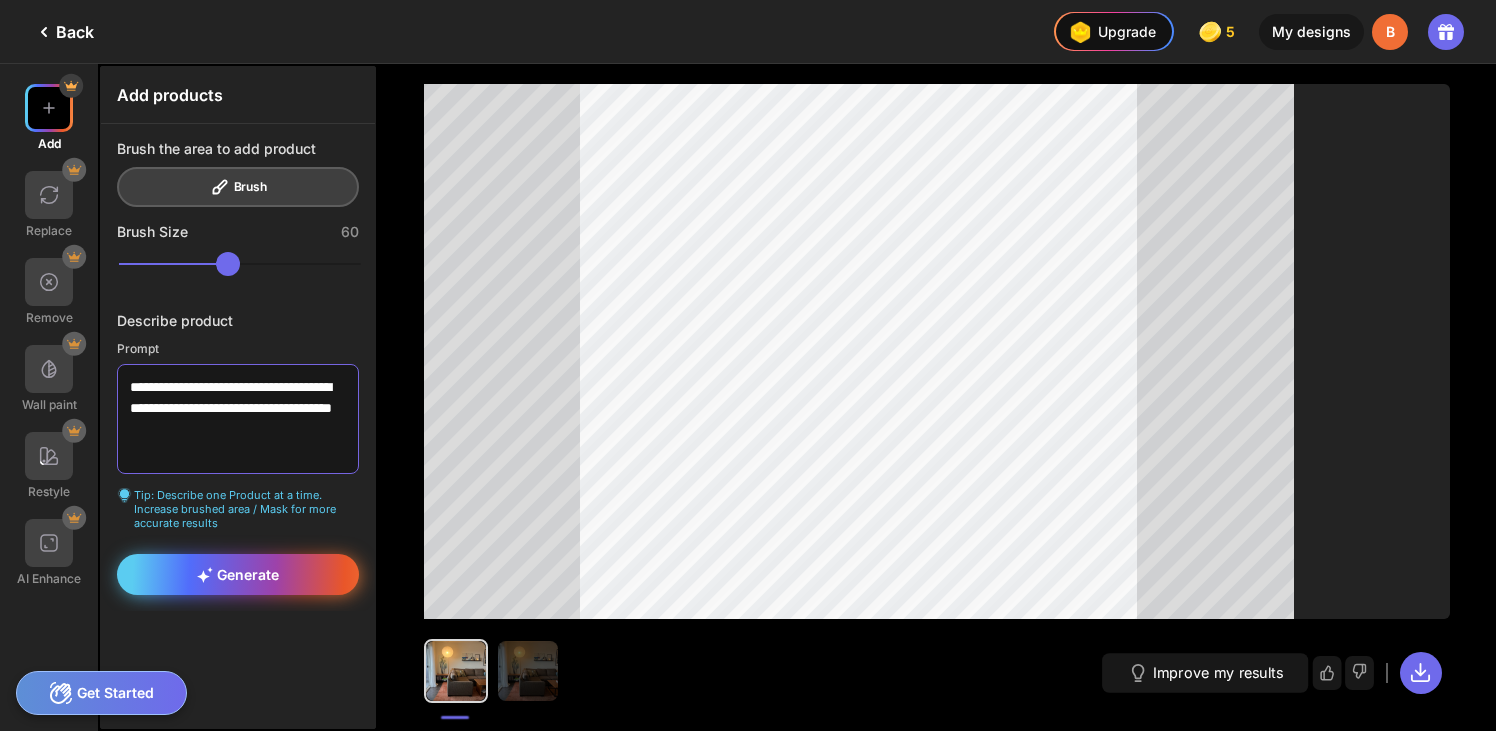 type on "**********" 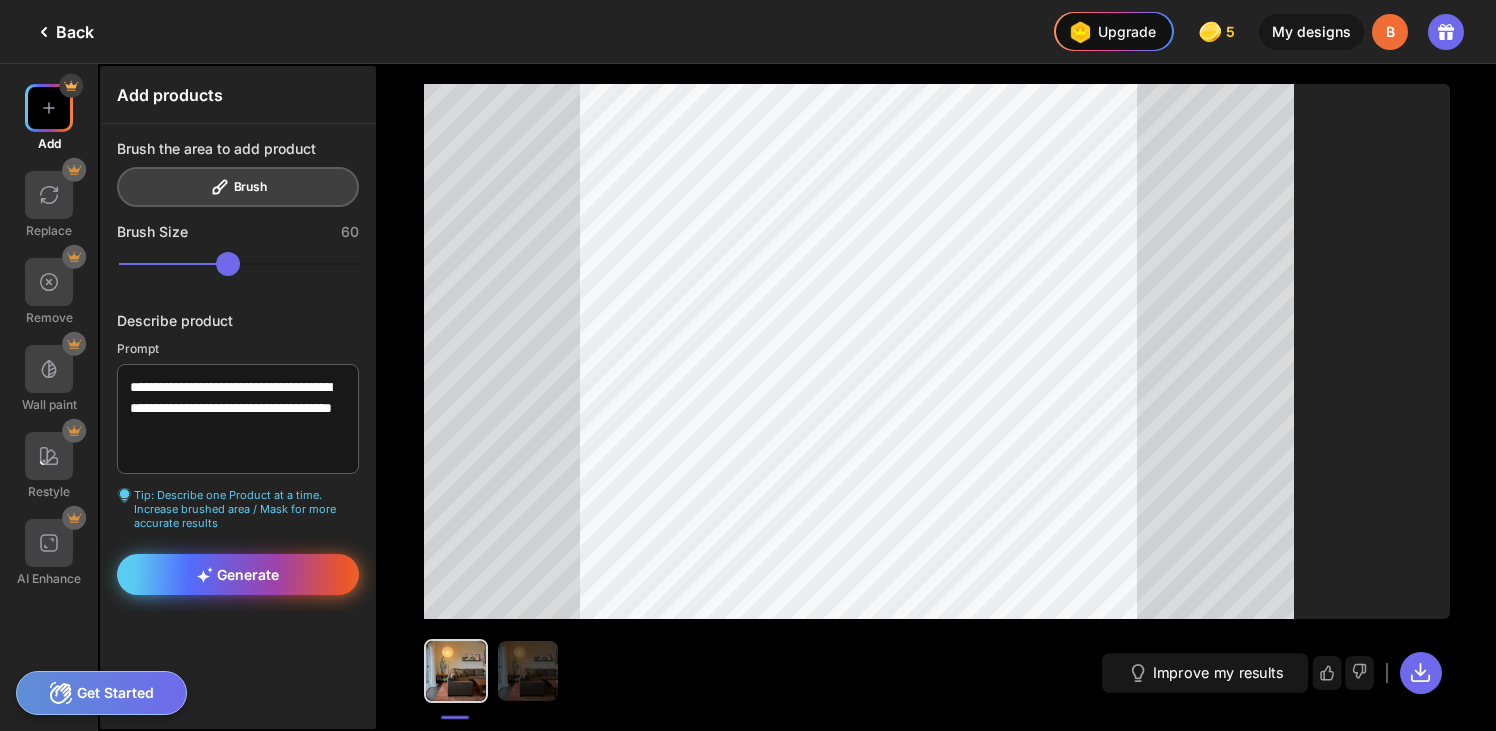 click on "Generate" at bounding box center (238, 574) 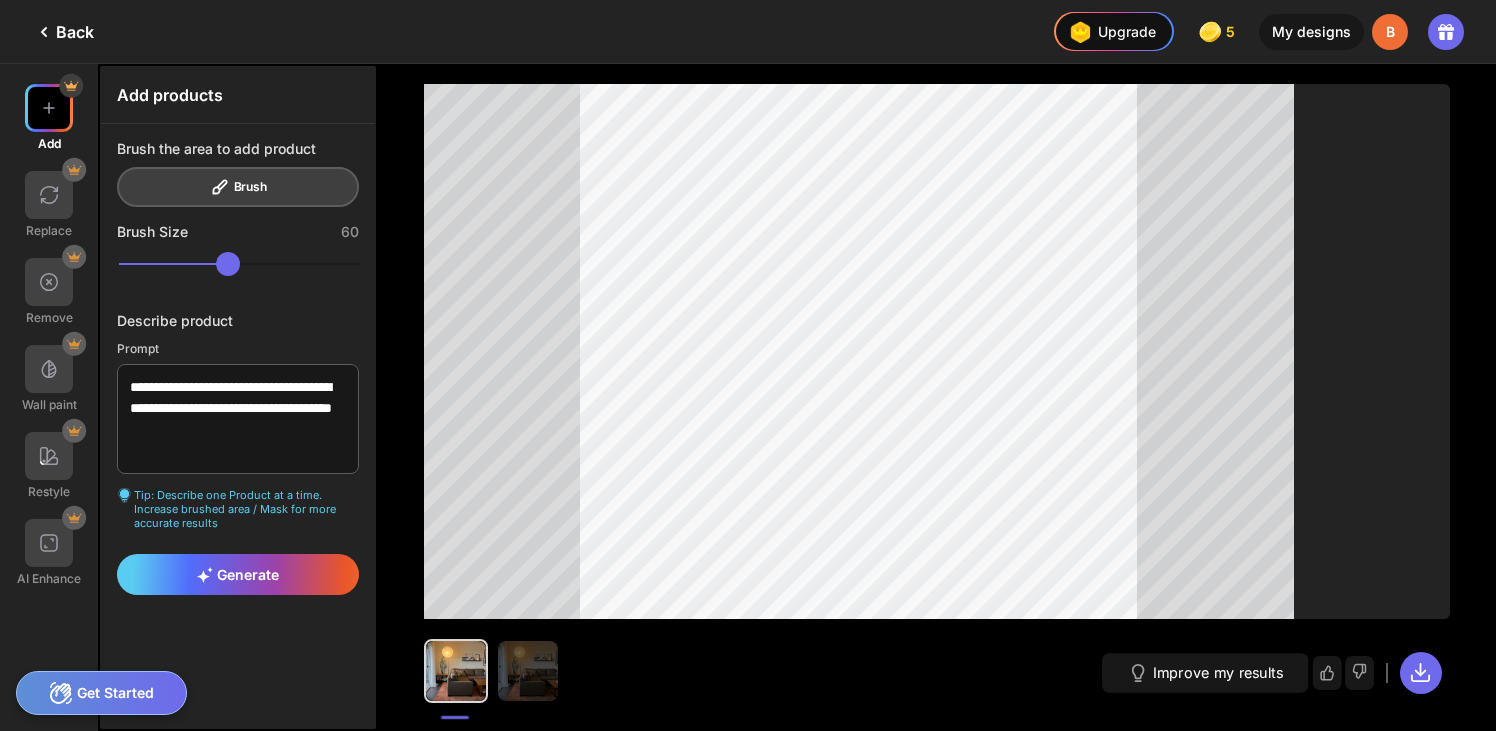 click at bounding box center (937, 351) 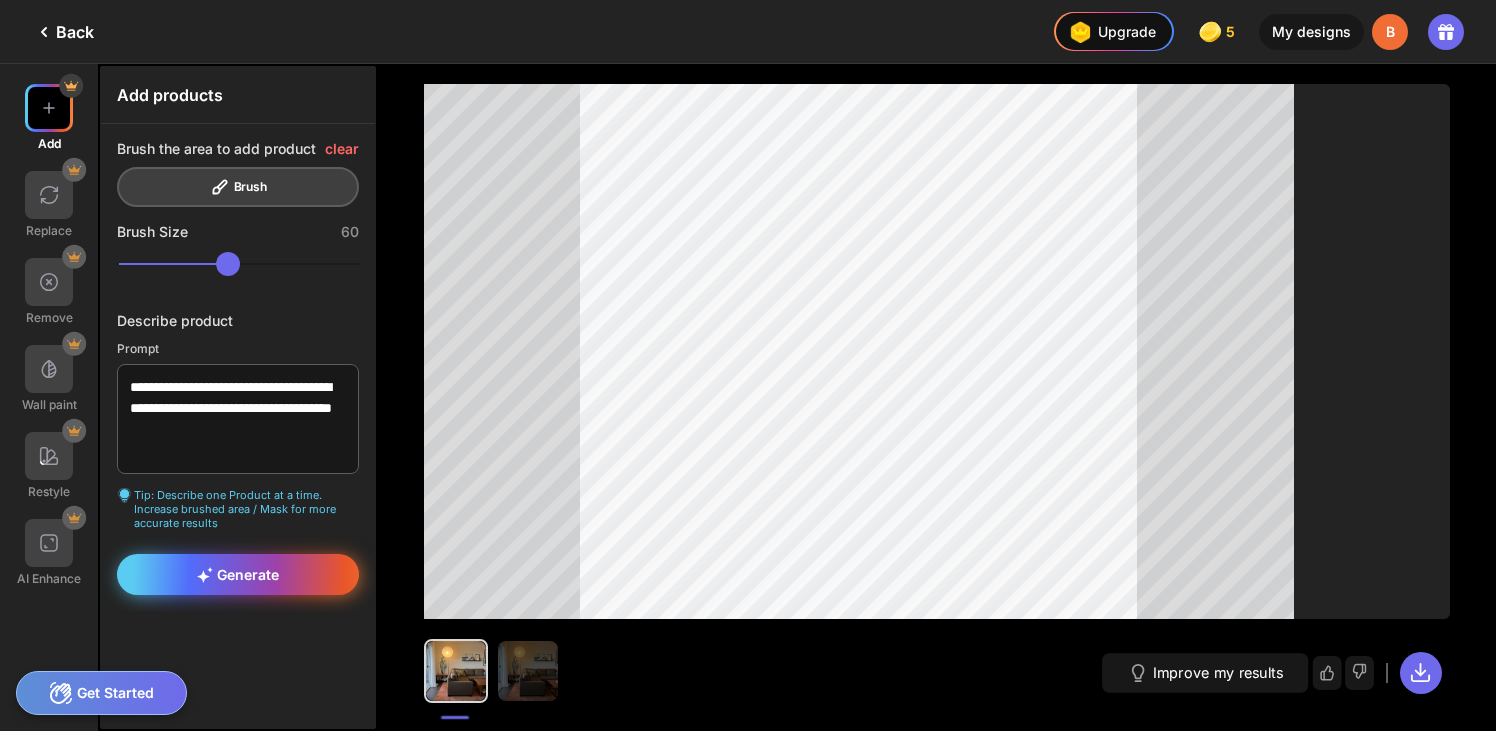 click on "Generate" at bounding box center [238, 574] 